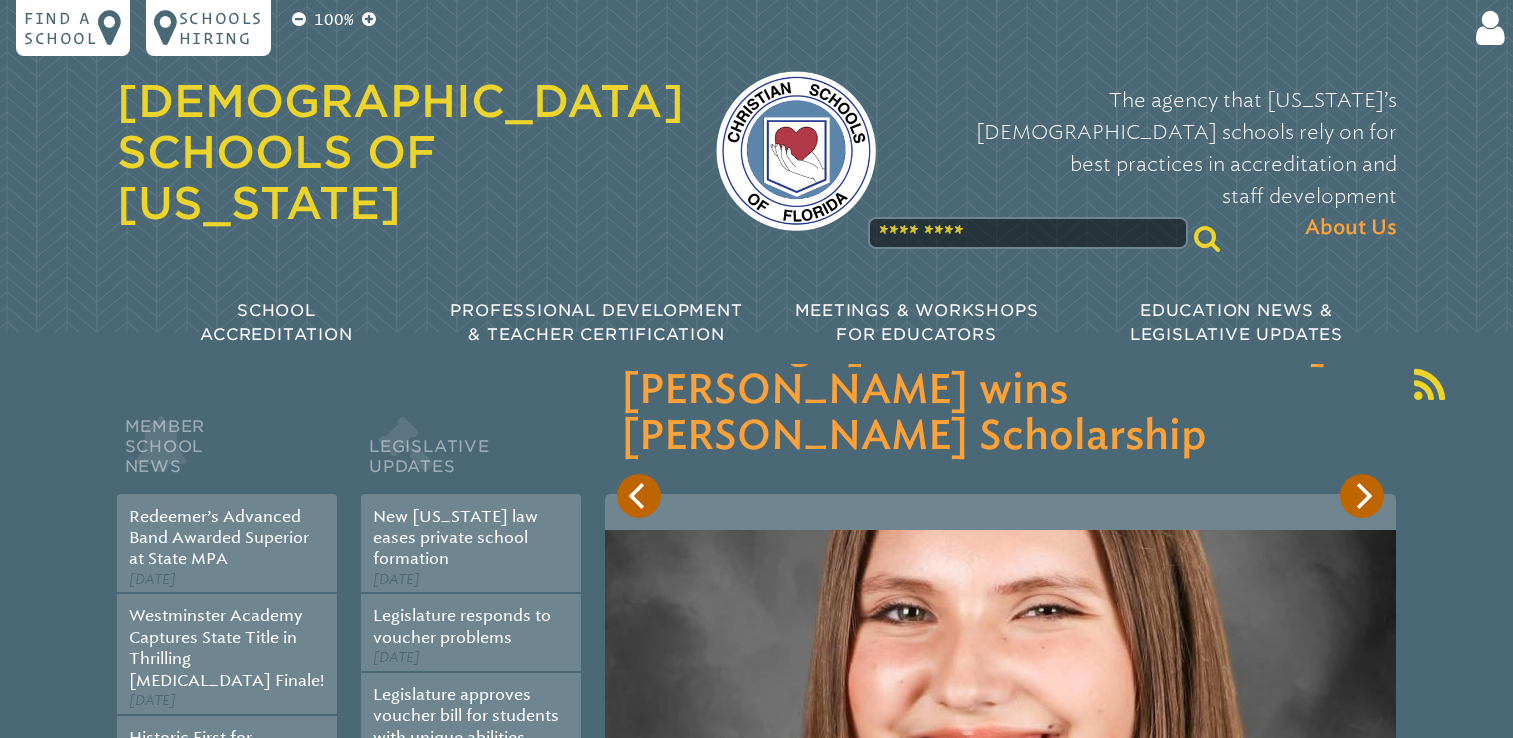 scroll, scrollTop: 0, scrollLeft: 0, axis: both 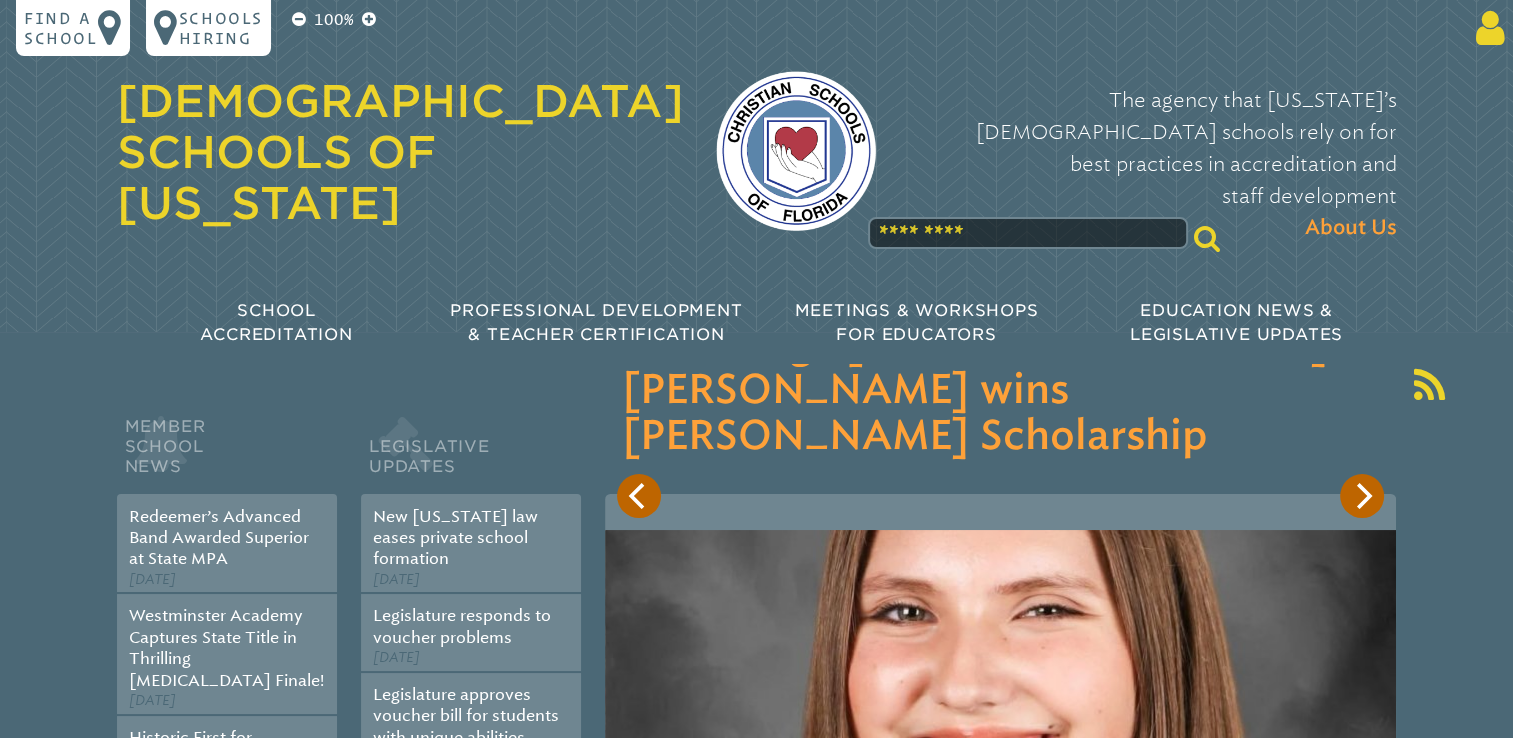 type on "**********" 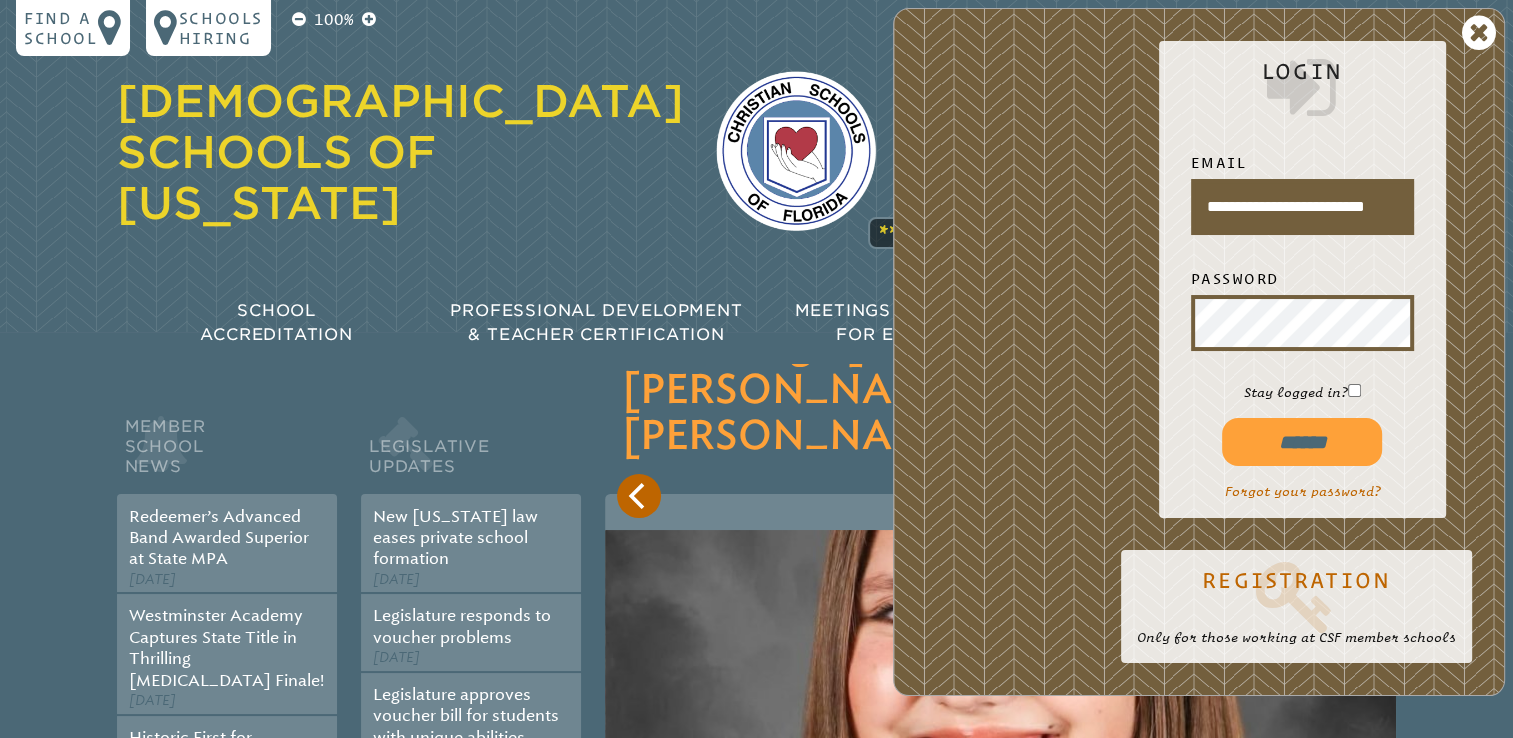 click on "******" at bounding box center [1302, 442] 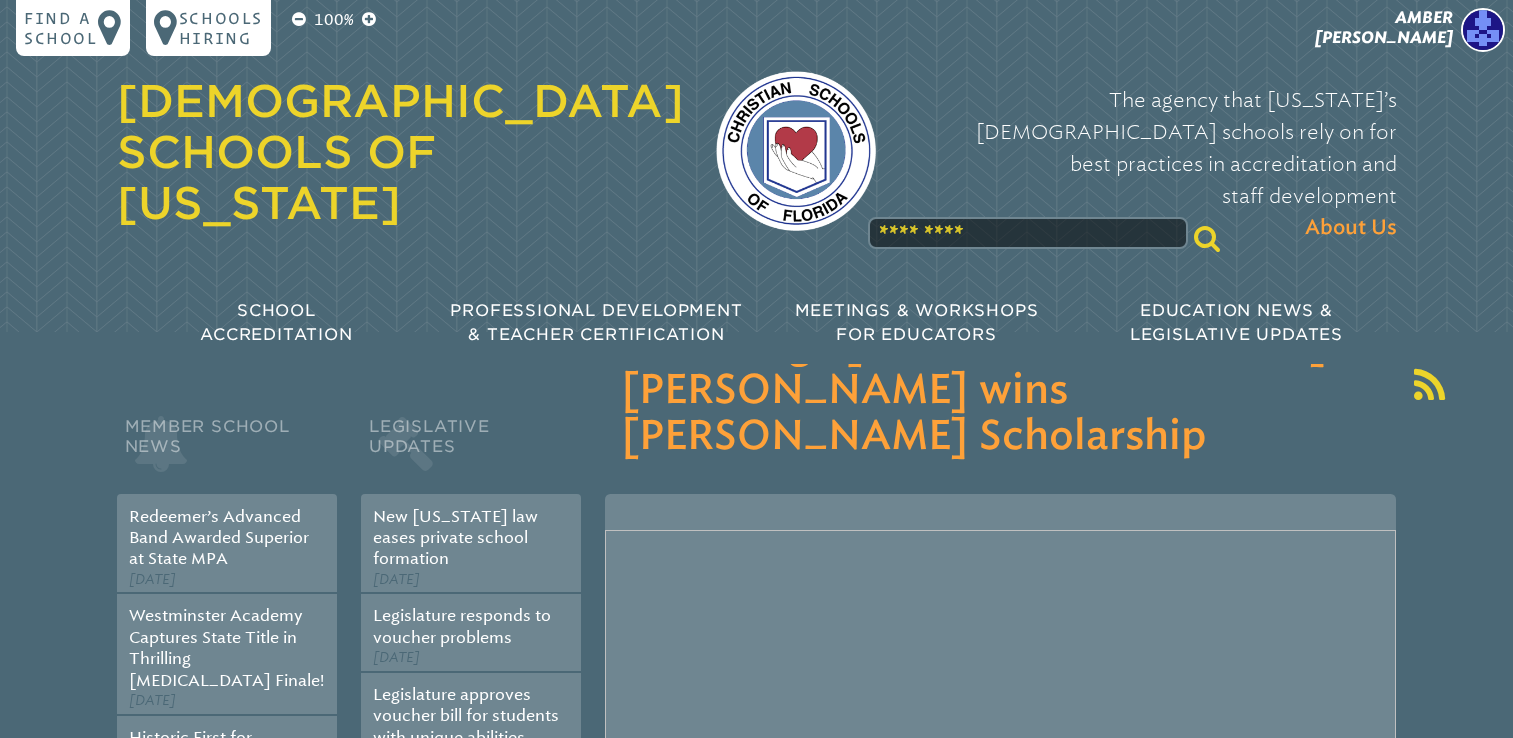 scroll, scrollTop: 0, scrollLeft: 0, axis: both 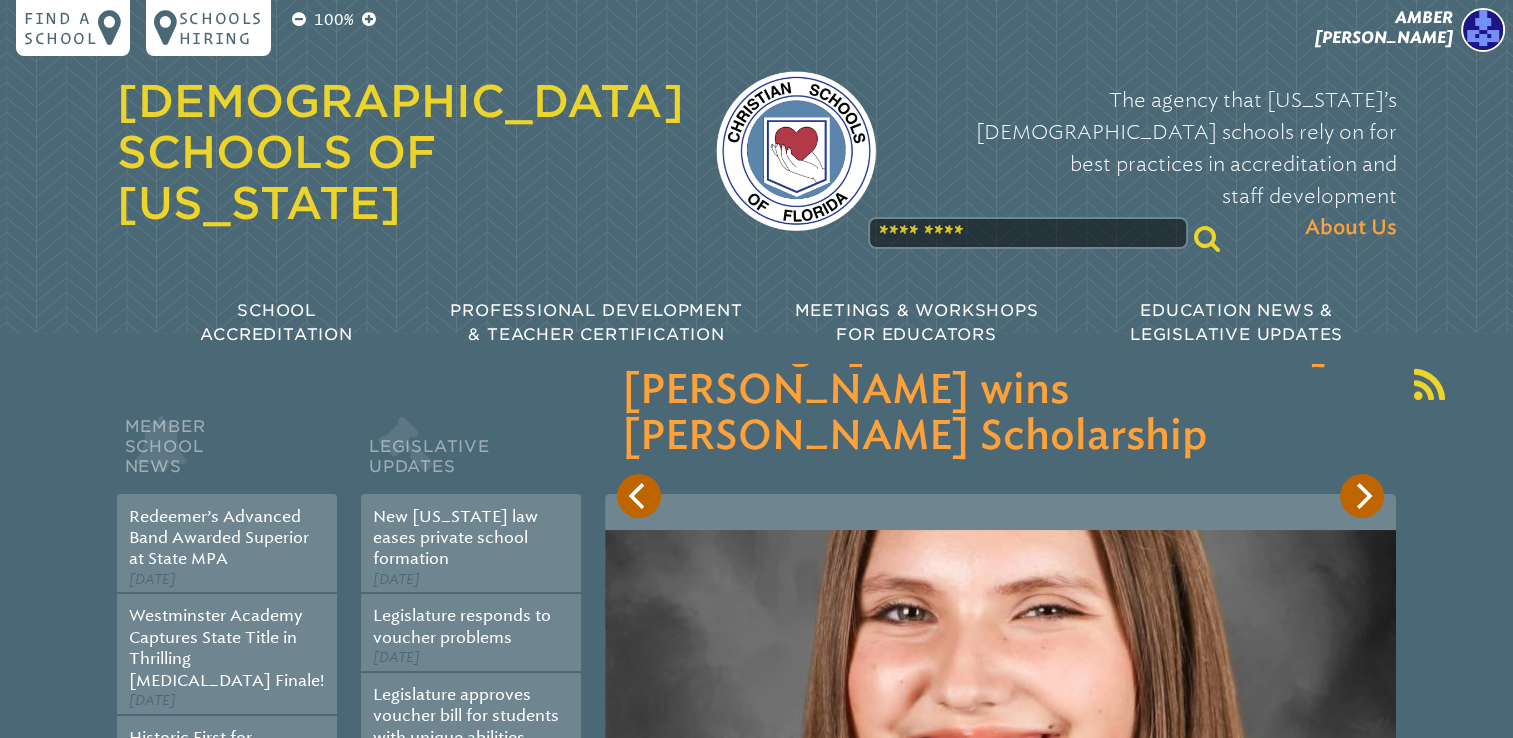 click at bounding box center (1028, 233) 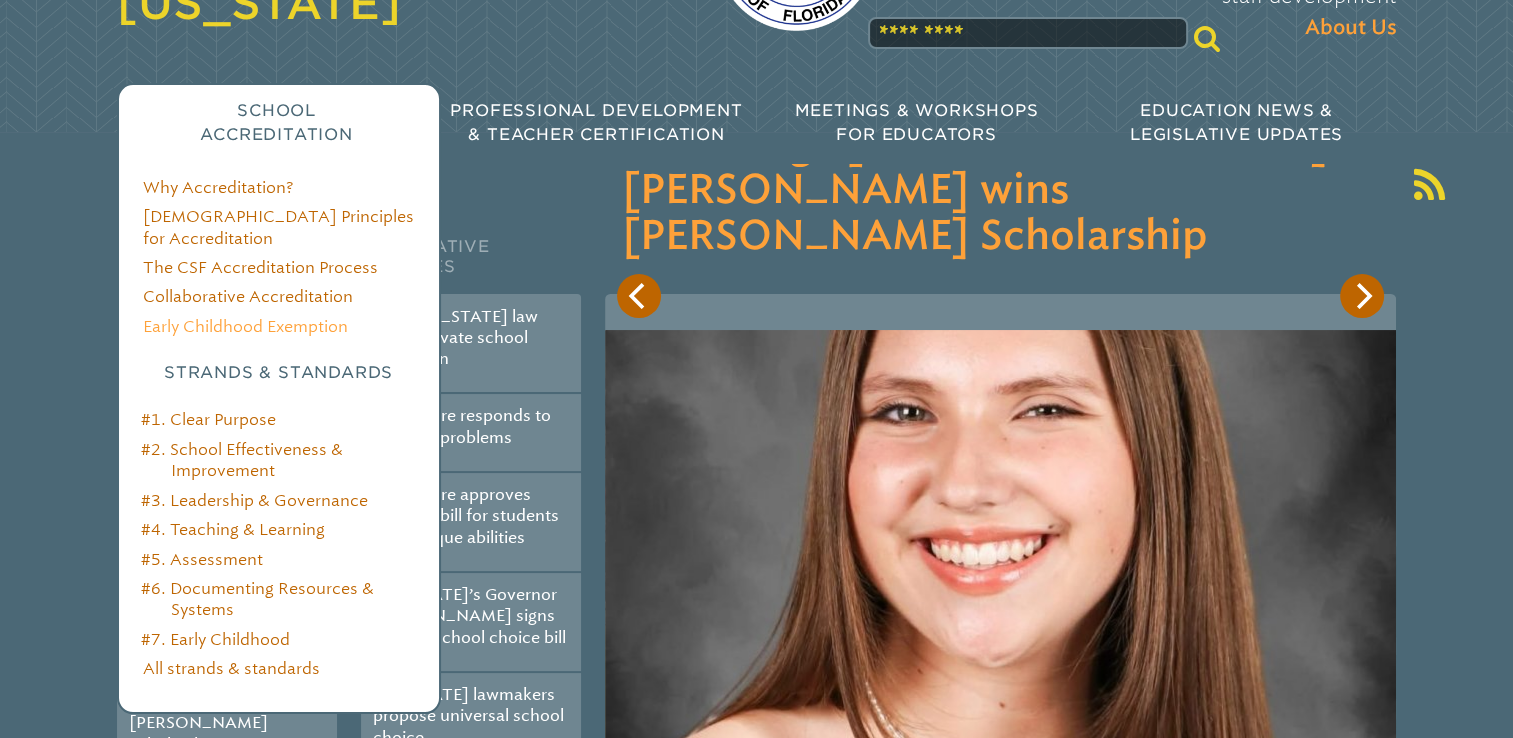 scroll, scrollTop: 300, scrollLeft: 0, axis: vertical 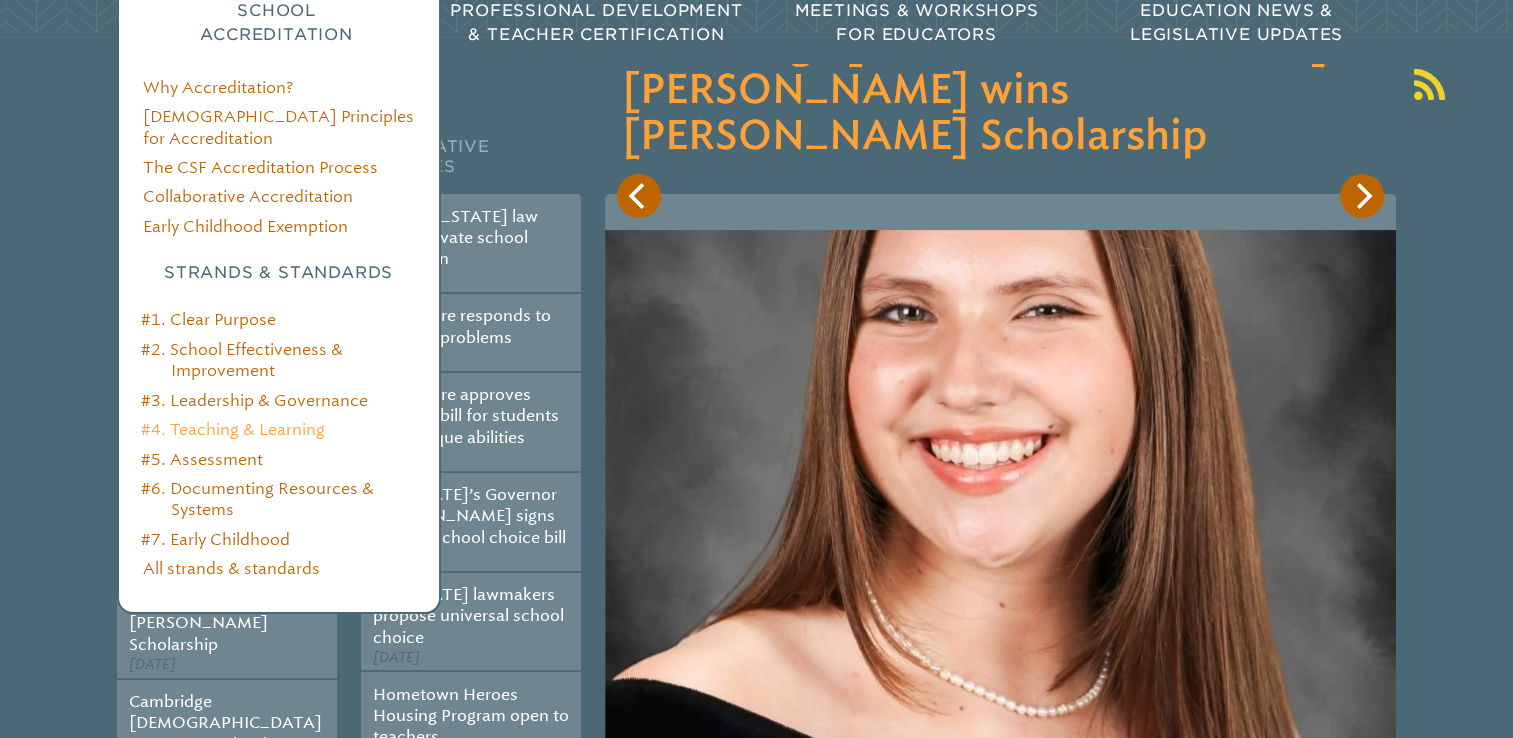 click on "#4. Teaching & Learning" at bounding box center [233, 429] 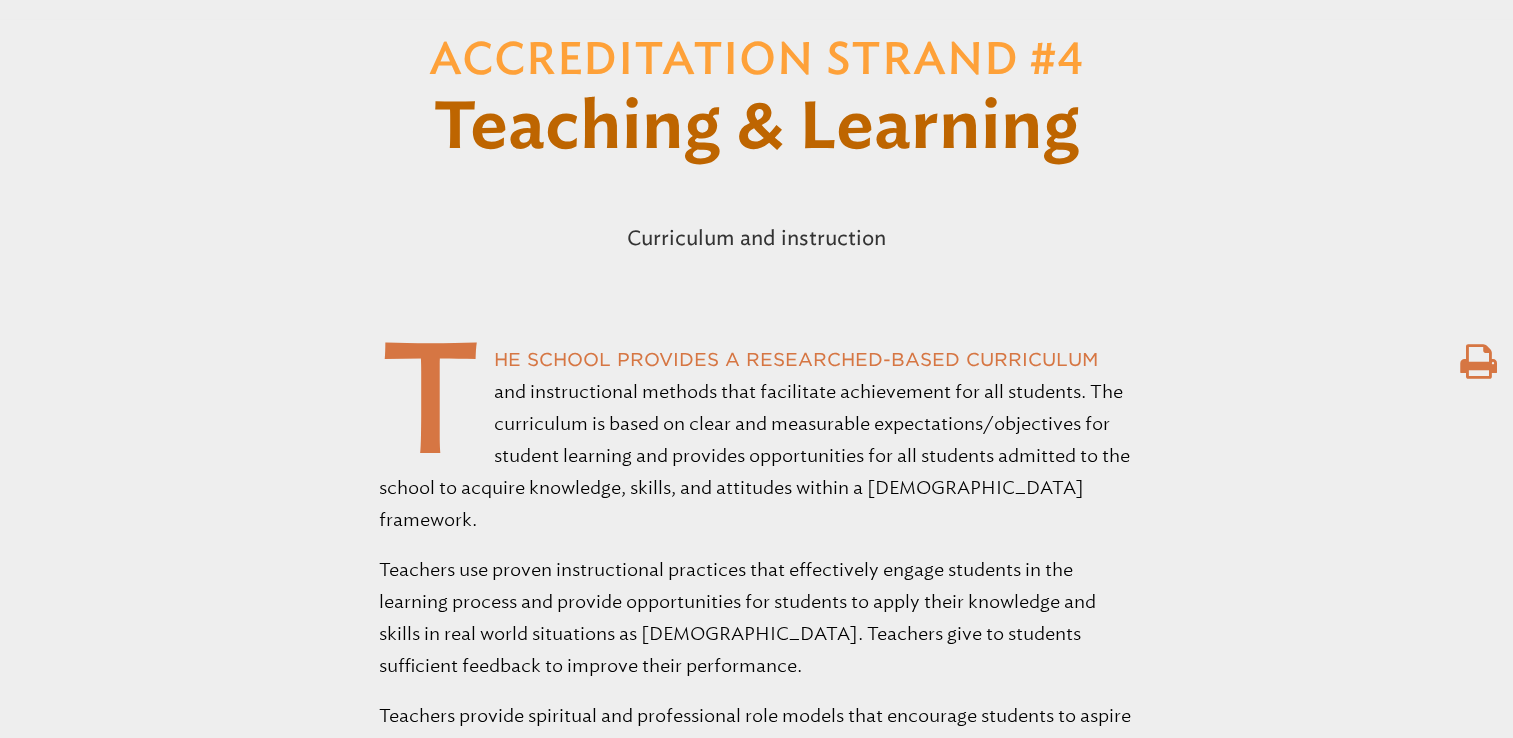 scroll, scrollTop: 0, scrollLeft: 0, axis: both 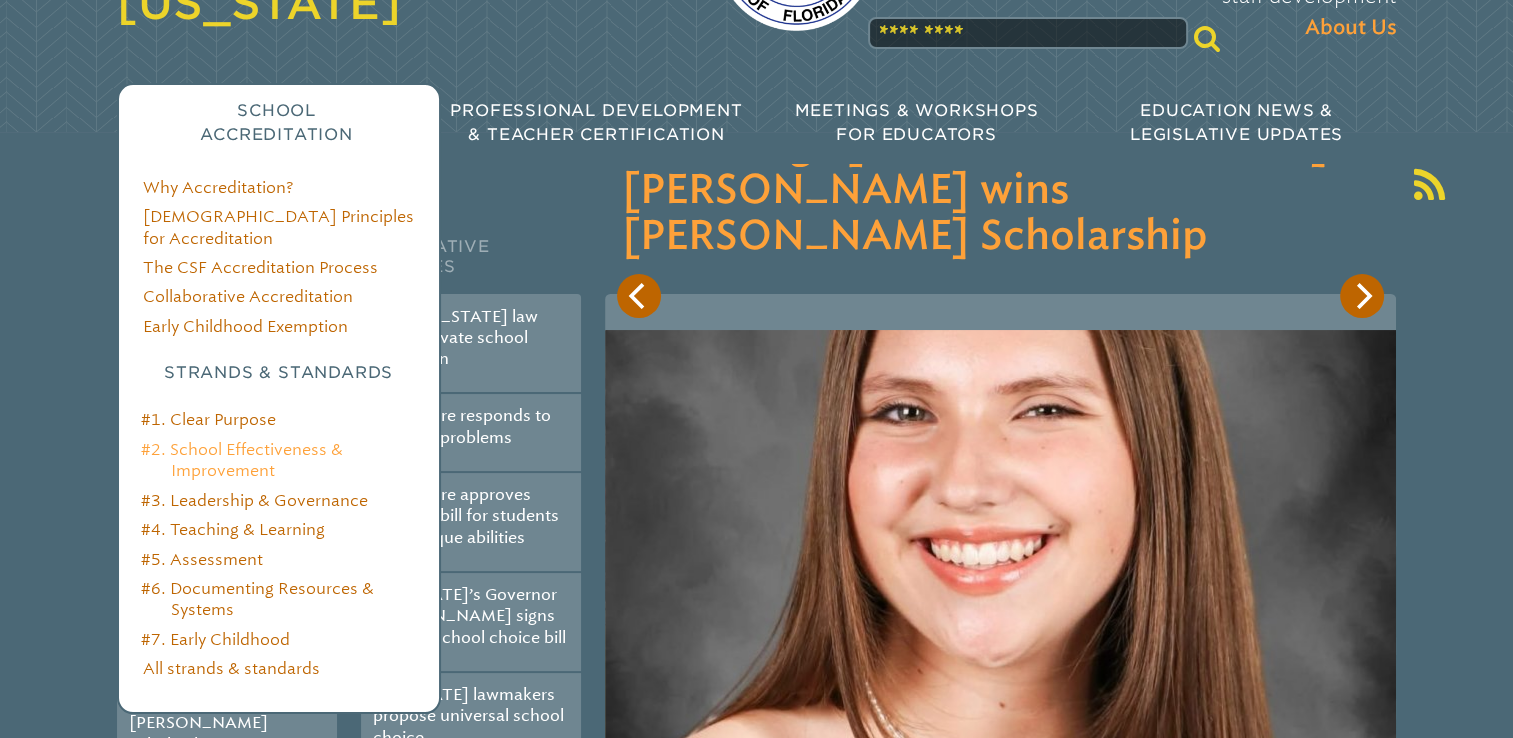 click on "#2. School Effectiveness & Improvement" at bounding box center [242, 460] 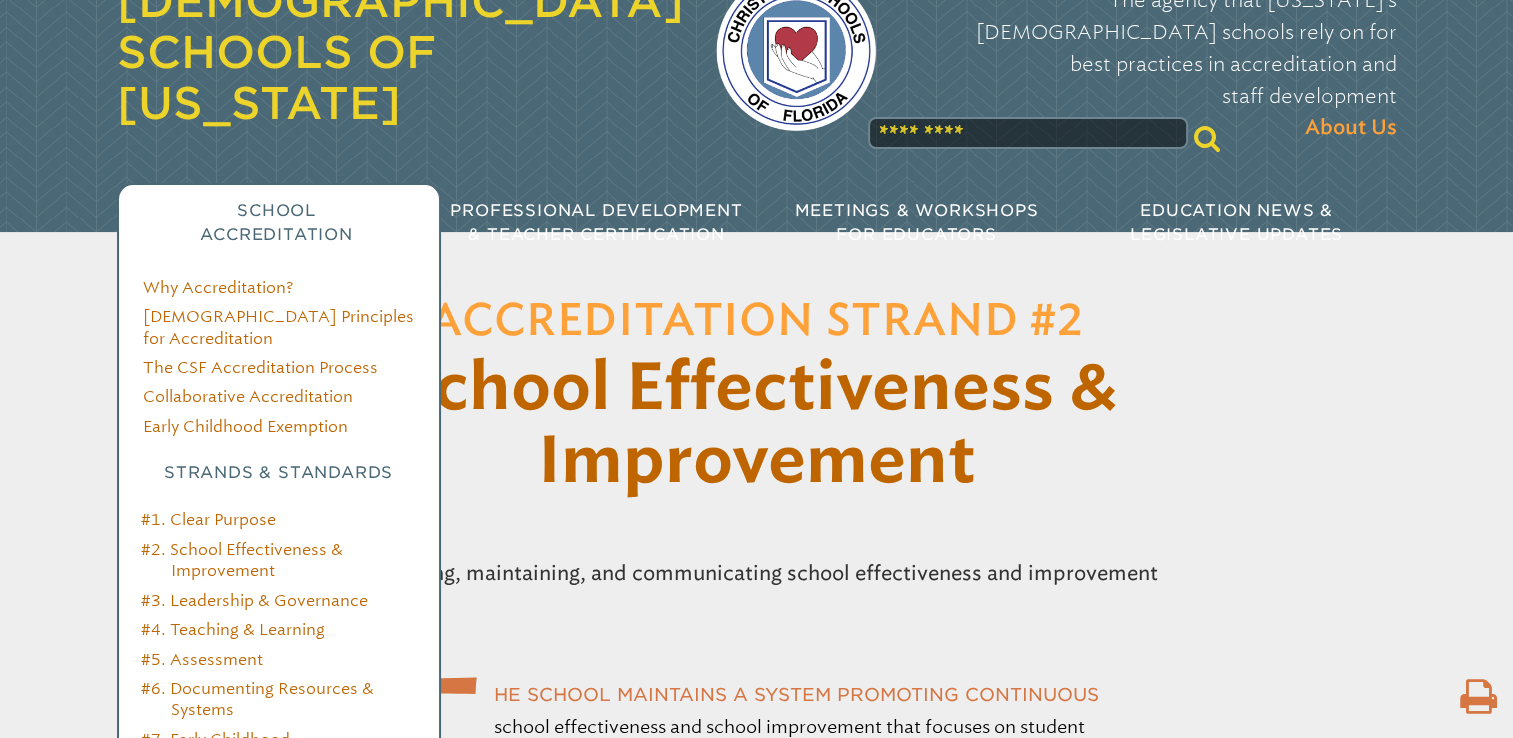 scroll, scrollTop: 200, scrollLeft: 0, axis: vertical 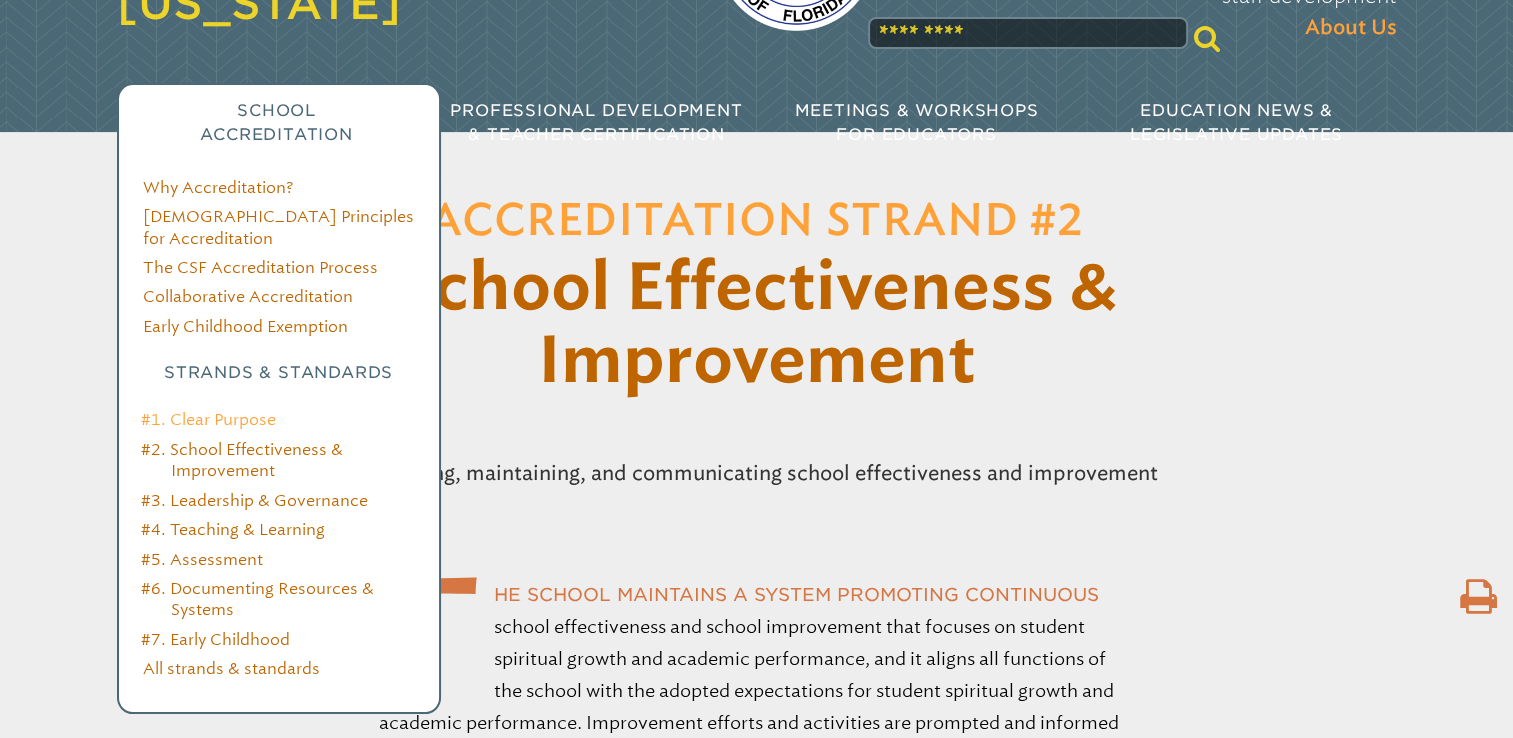 click on "#1. Clear Purpose" at bounding box center (208, 419) 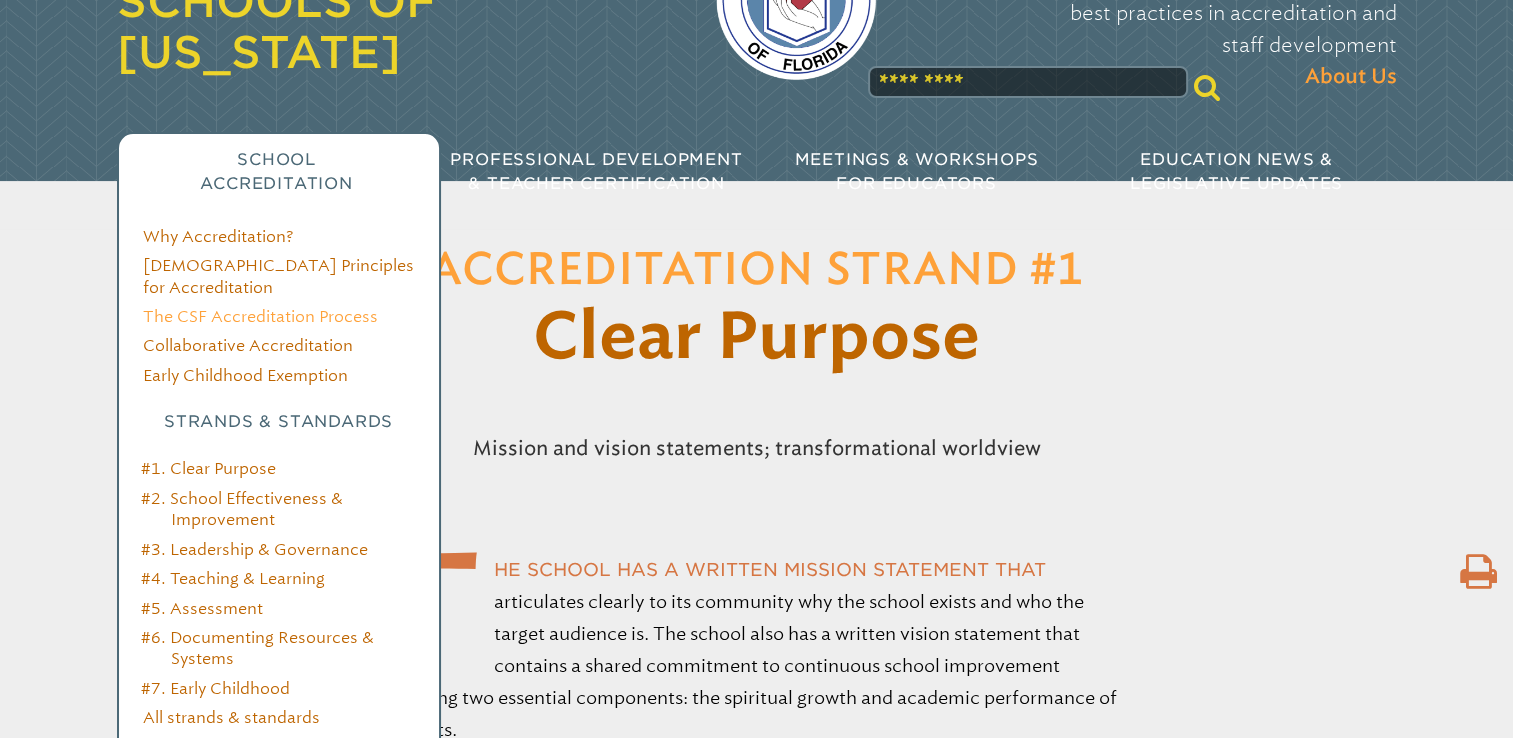 scroll, scrollTop: 200, scrollLeft: 0, axis: vertical 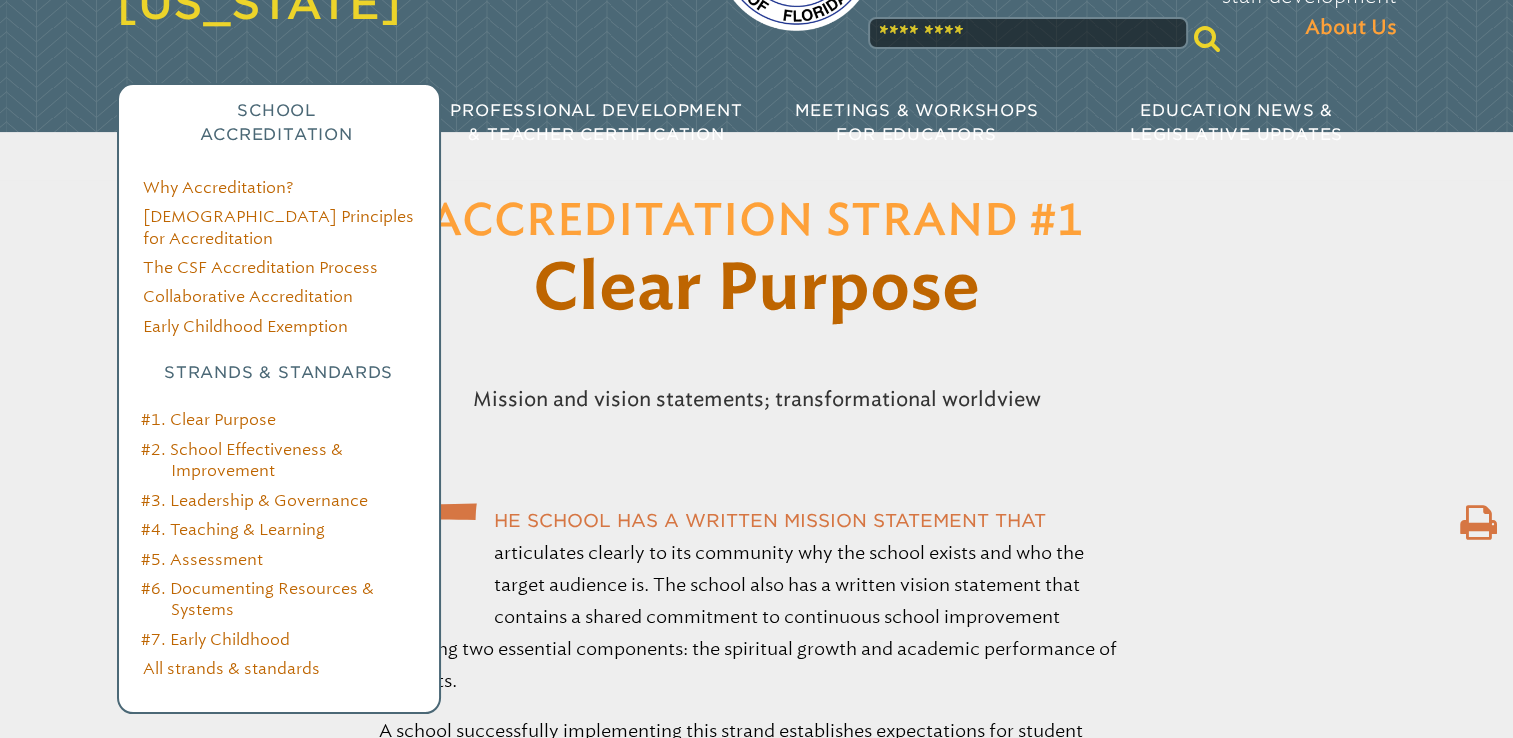 click on "#1. Clear Purpose
#2. School Effectiveness & Improvement
#3. Leadership & Governance
#4. Teaching & Learning
#5. Assessment
#6. Documenting Resources & Systems
#7. Early Childhood" at bounding box center (273, 529) 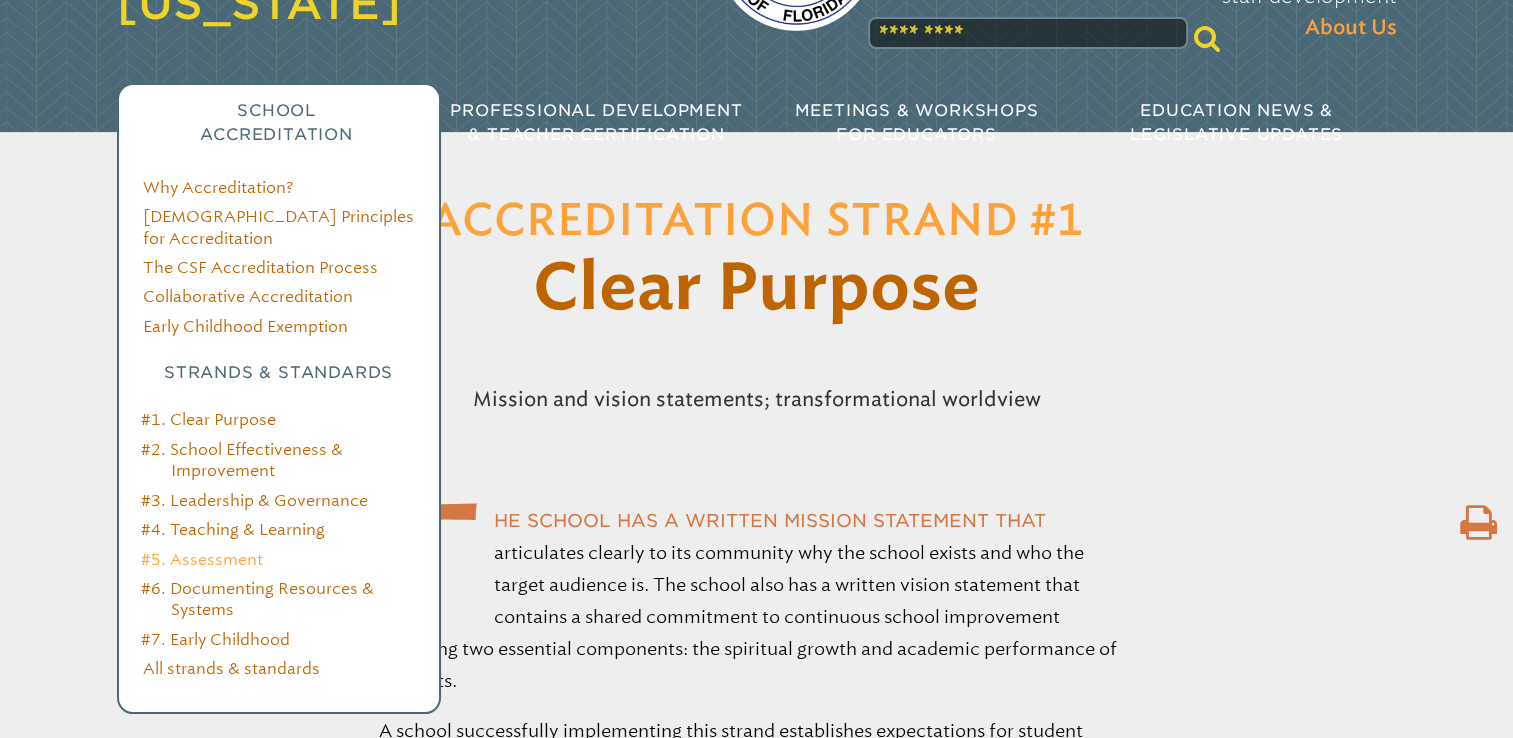 click on "#5. Assessment" at bounding box center [202, 559] 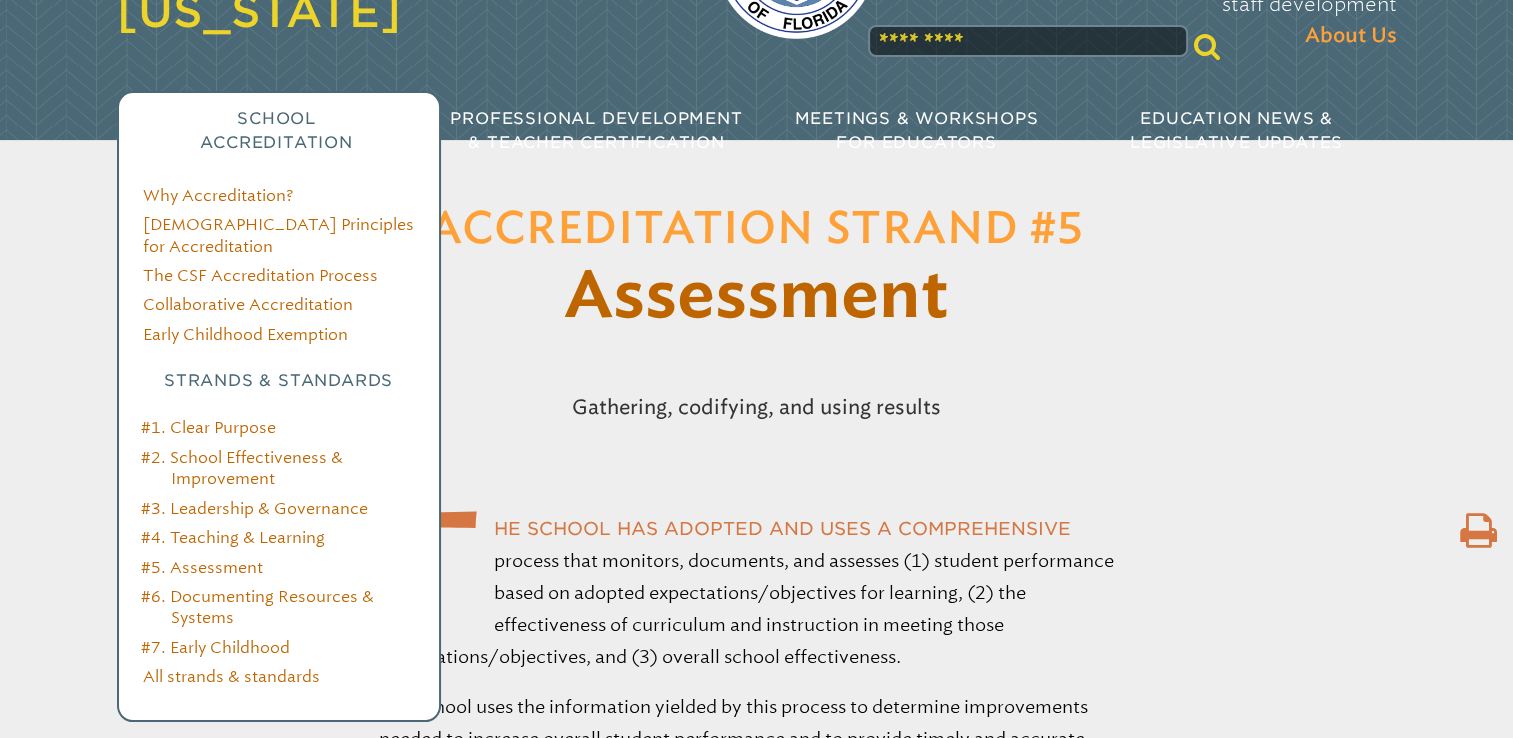 scroll, scrollTop: 200, scrollLeft: 0, axis: vertical 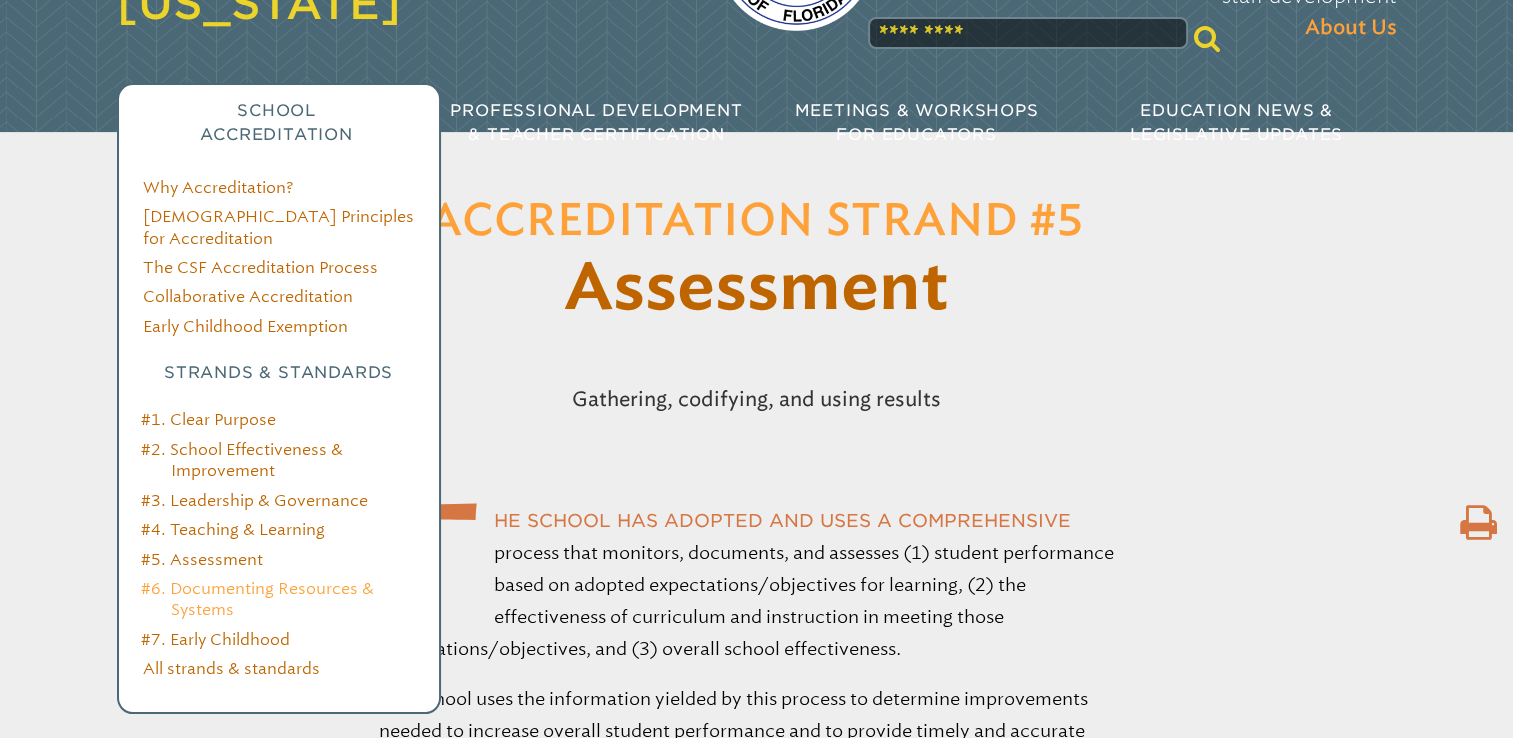 click on "#6. Documenting Resources & Systems" at bounding box center (257, 599) 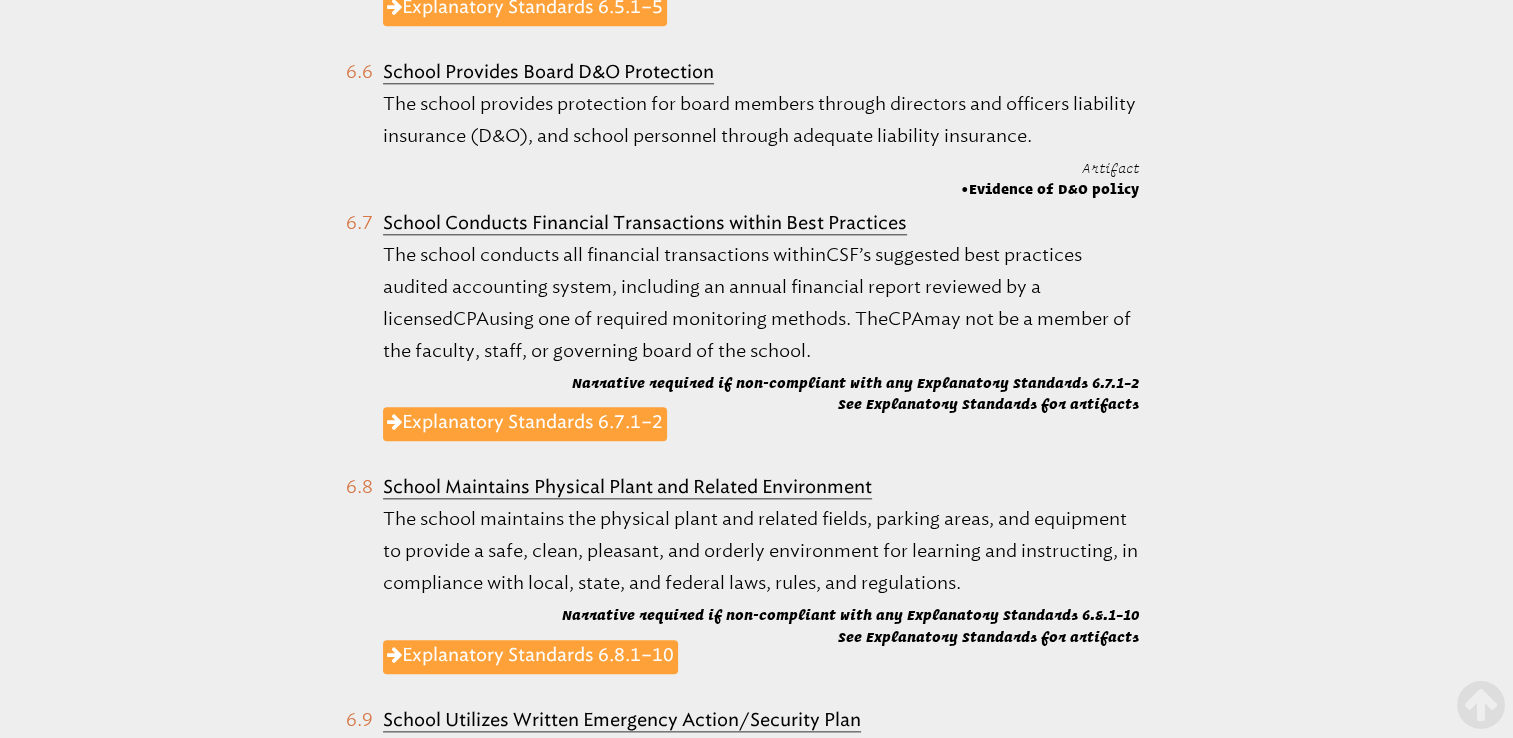 scroll, scrollTop: 2200, scrollLeft: 0, axis: vertical 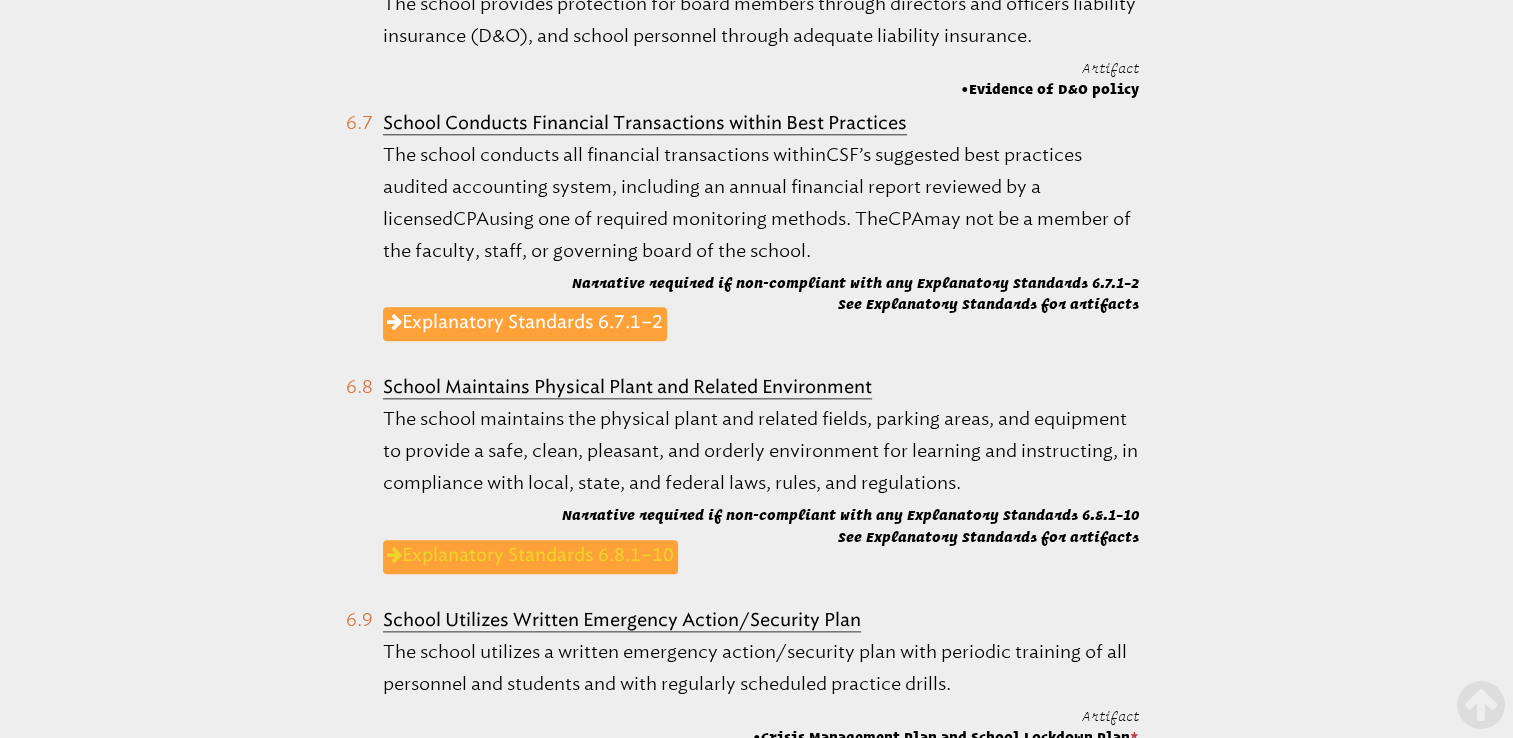 click on "Explanatory Standards				6.8.1–10" at bounding box center (530, 557) 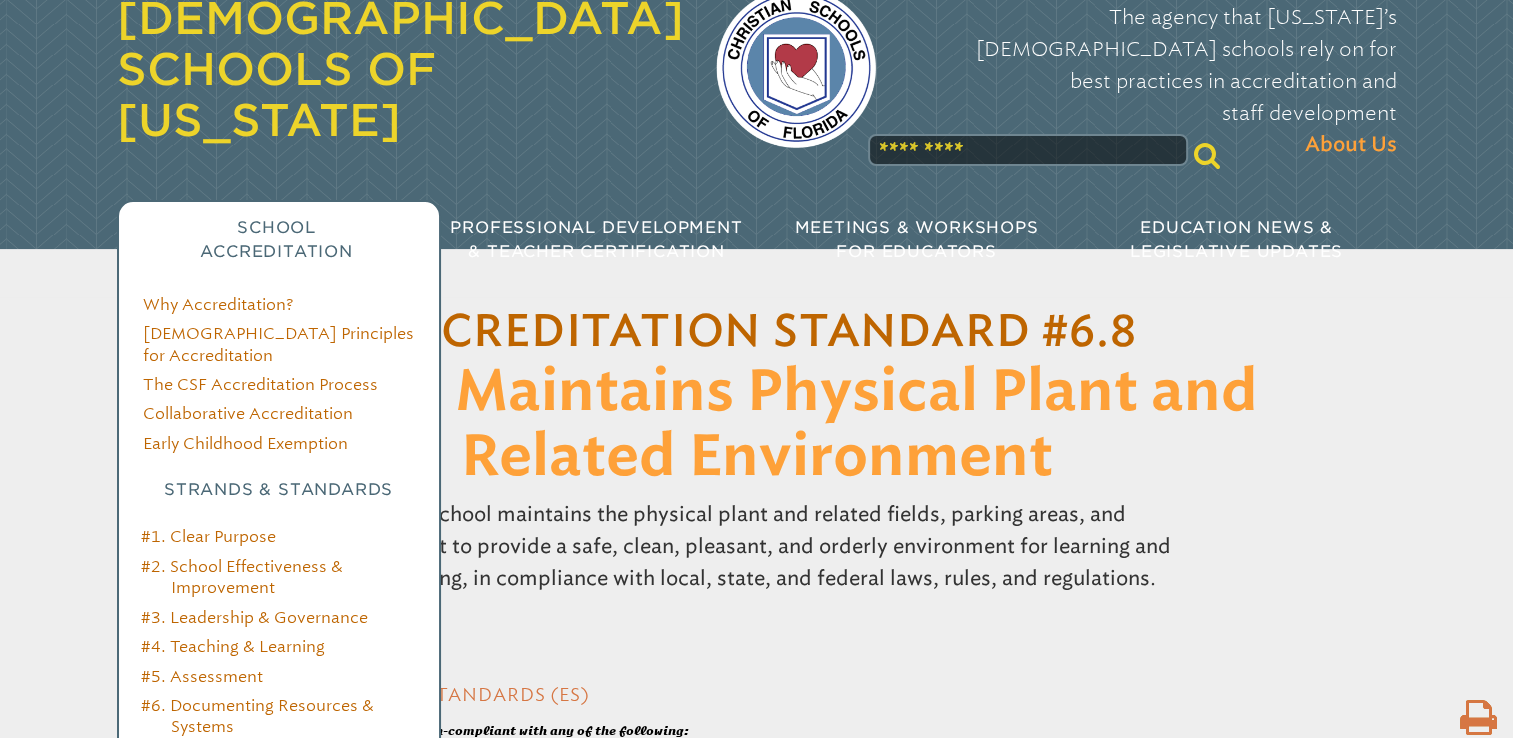 scroll, scrollTop: 200, scrollLeft: 0, axis: vertical 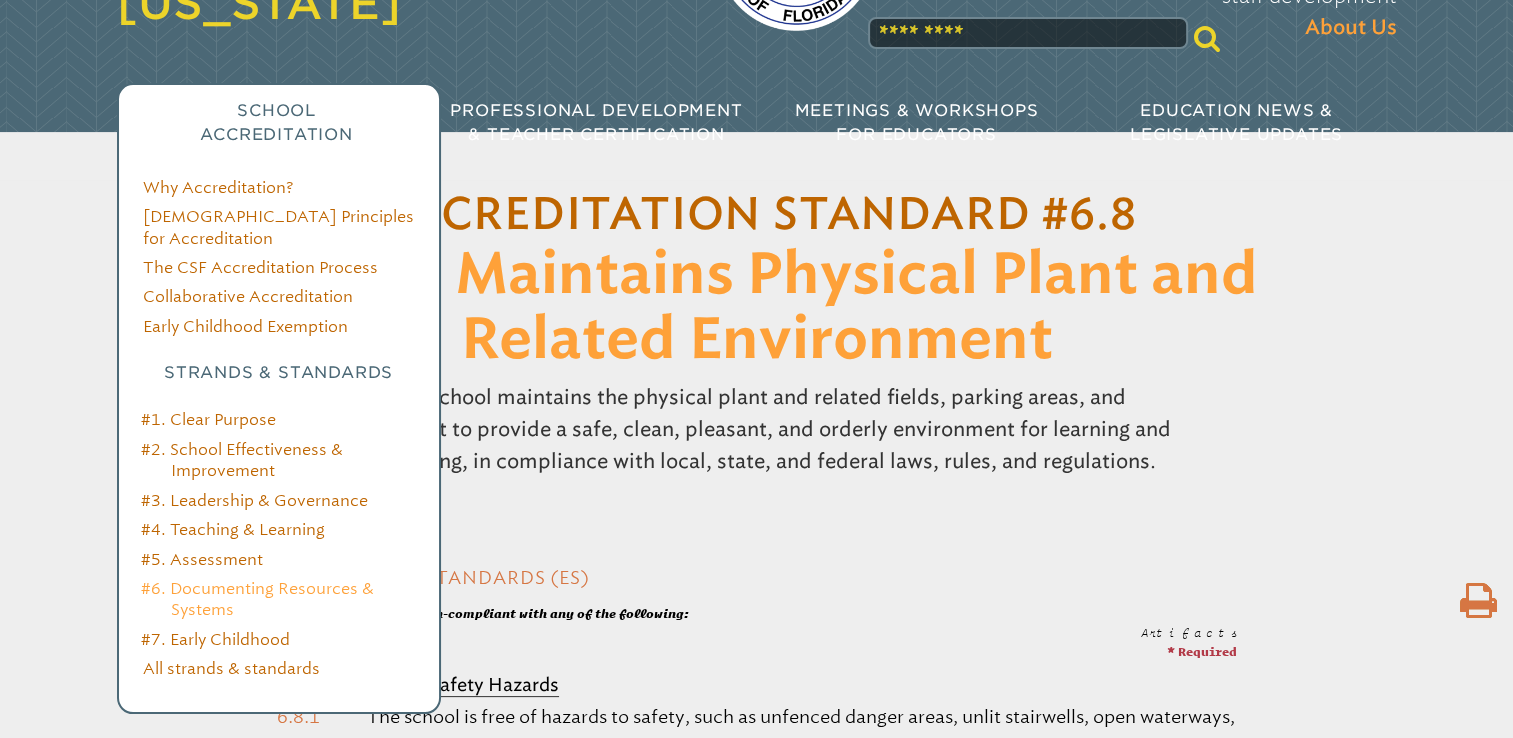 click on "#6. Documenting Resources & Systems" at bounding box center (257, 599) 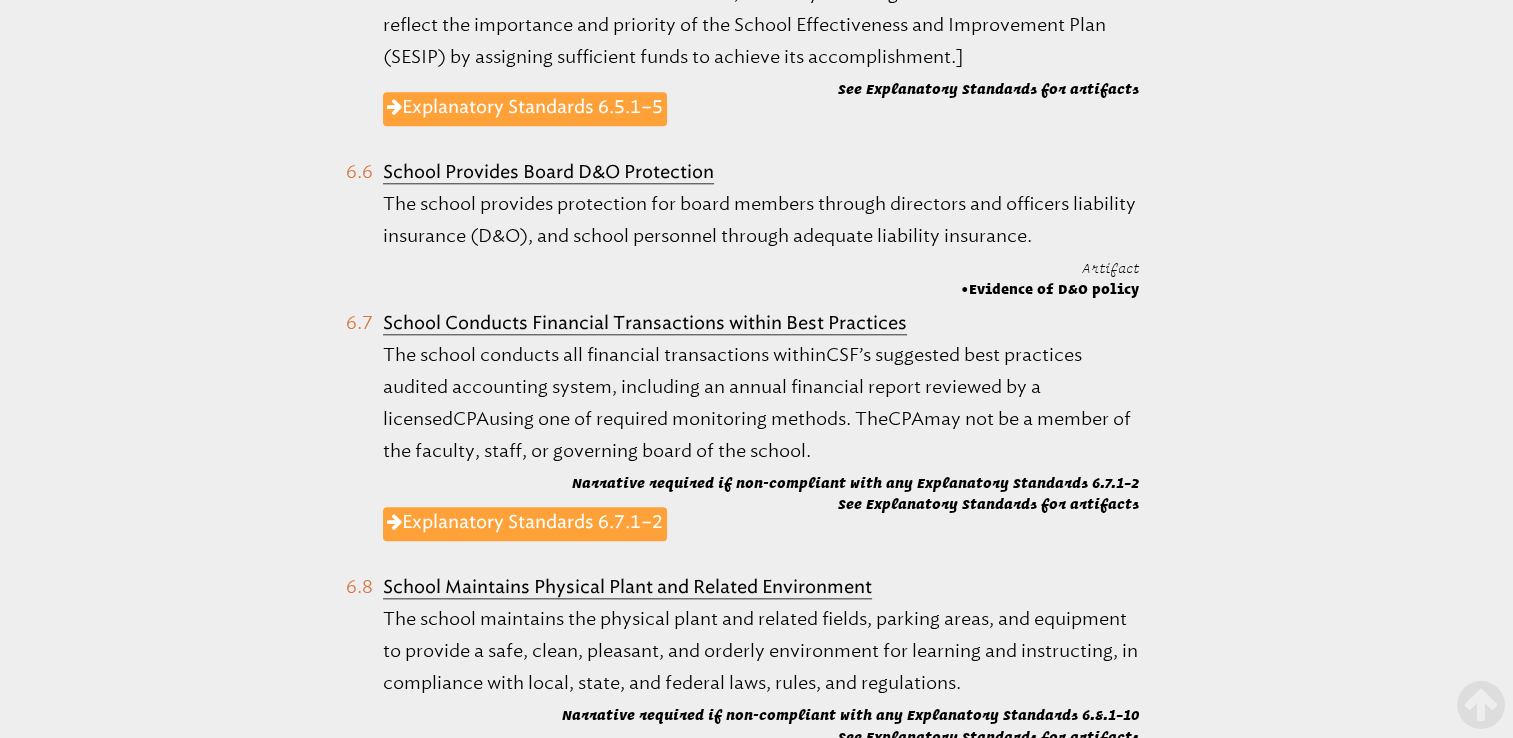 scroll, scrollTop: 2200, scrollLeft: 0, axis: vertical 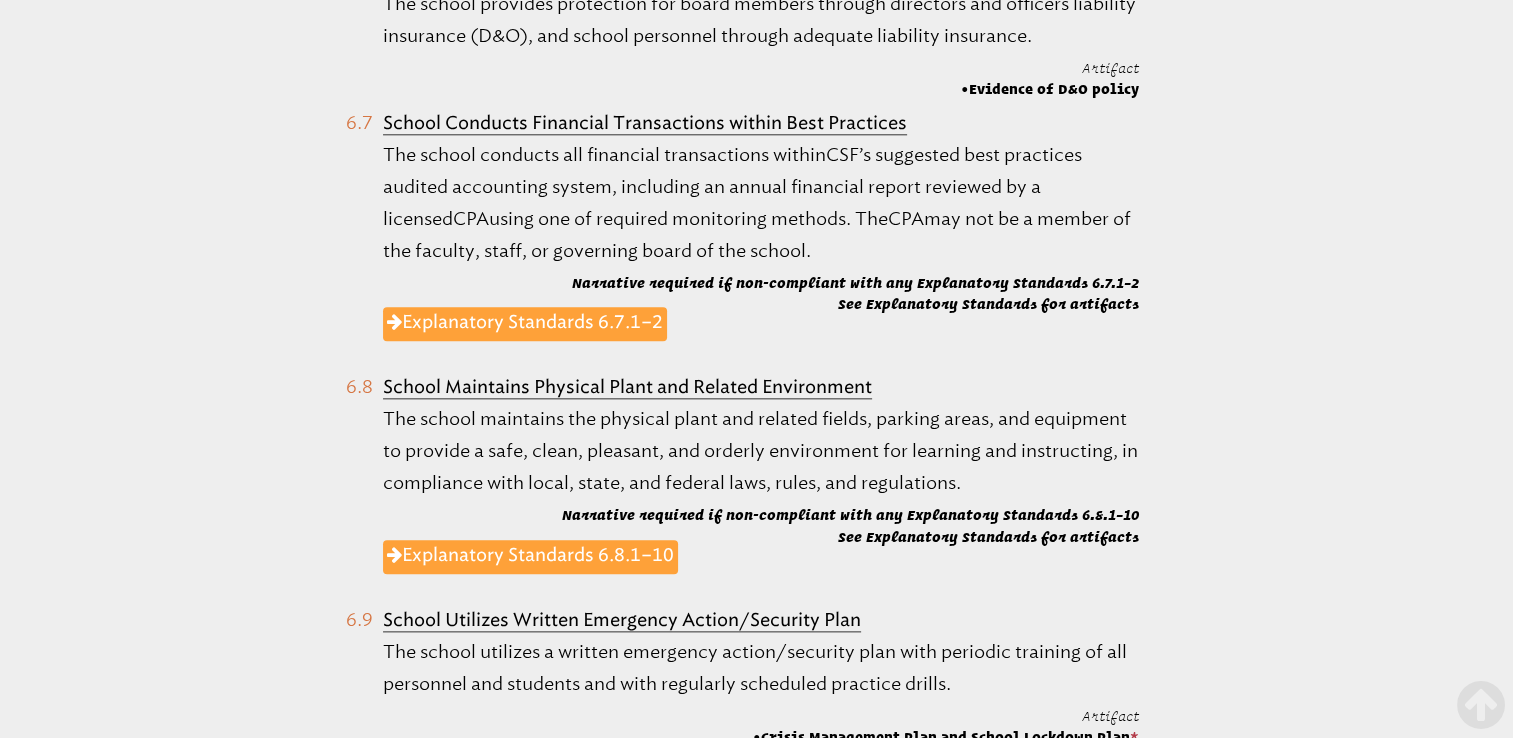 click on "Explanatory Standards				6.8.1–10" at bounding box center [761, 547] 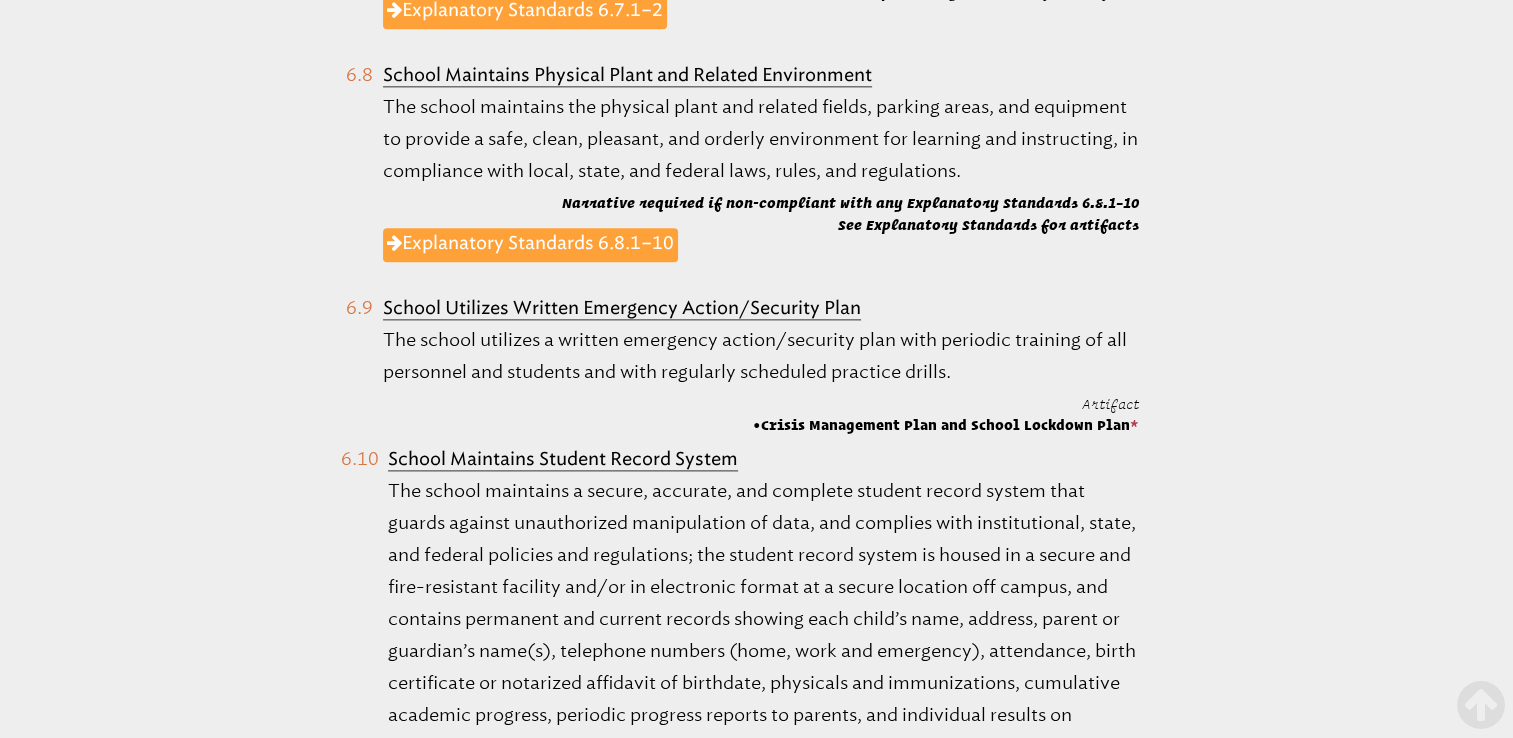 scroll, scrollTop: 2500, scrollLeft: 0, axis: vertical 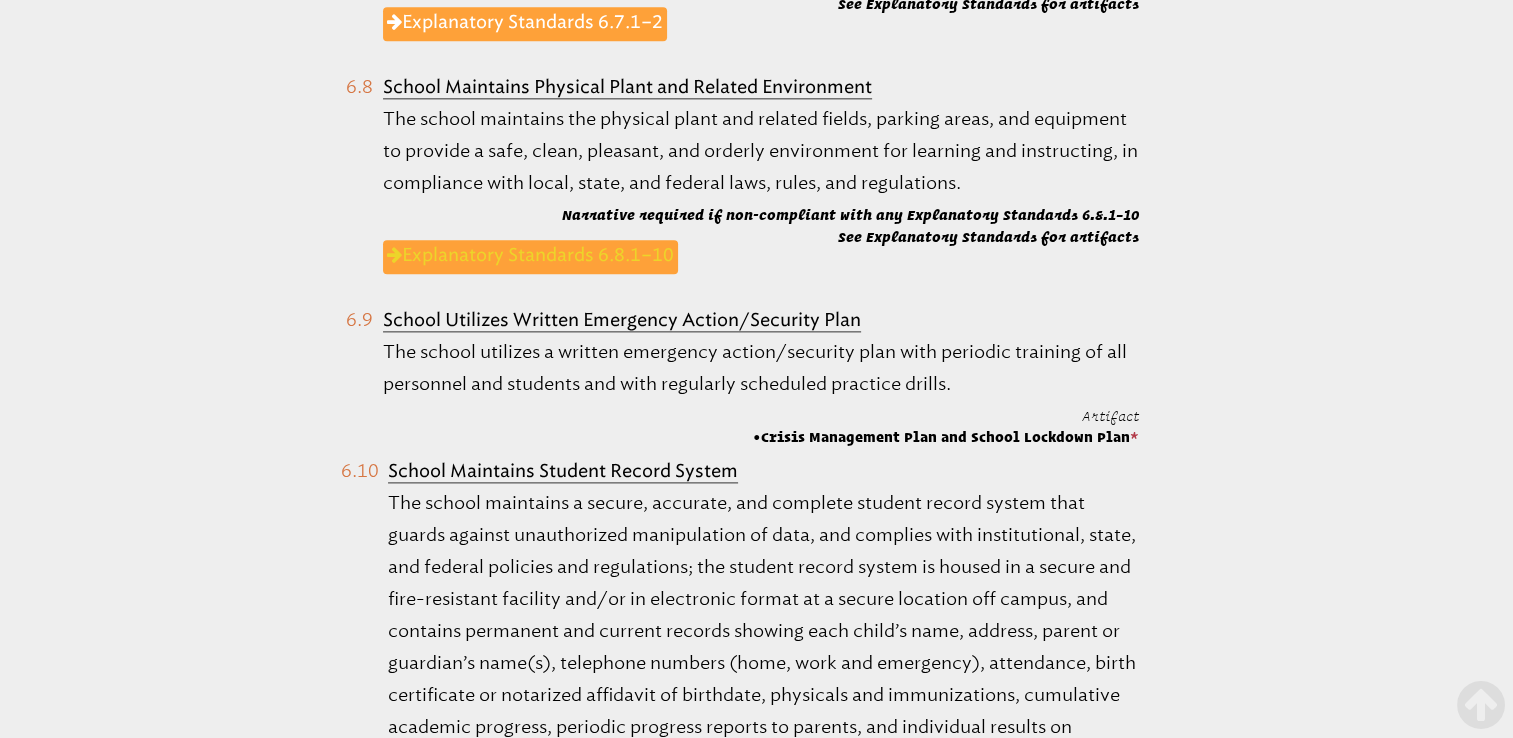 click on "Explanatory Standards				6.8.1–10" at bounding box center (530, 257) 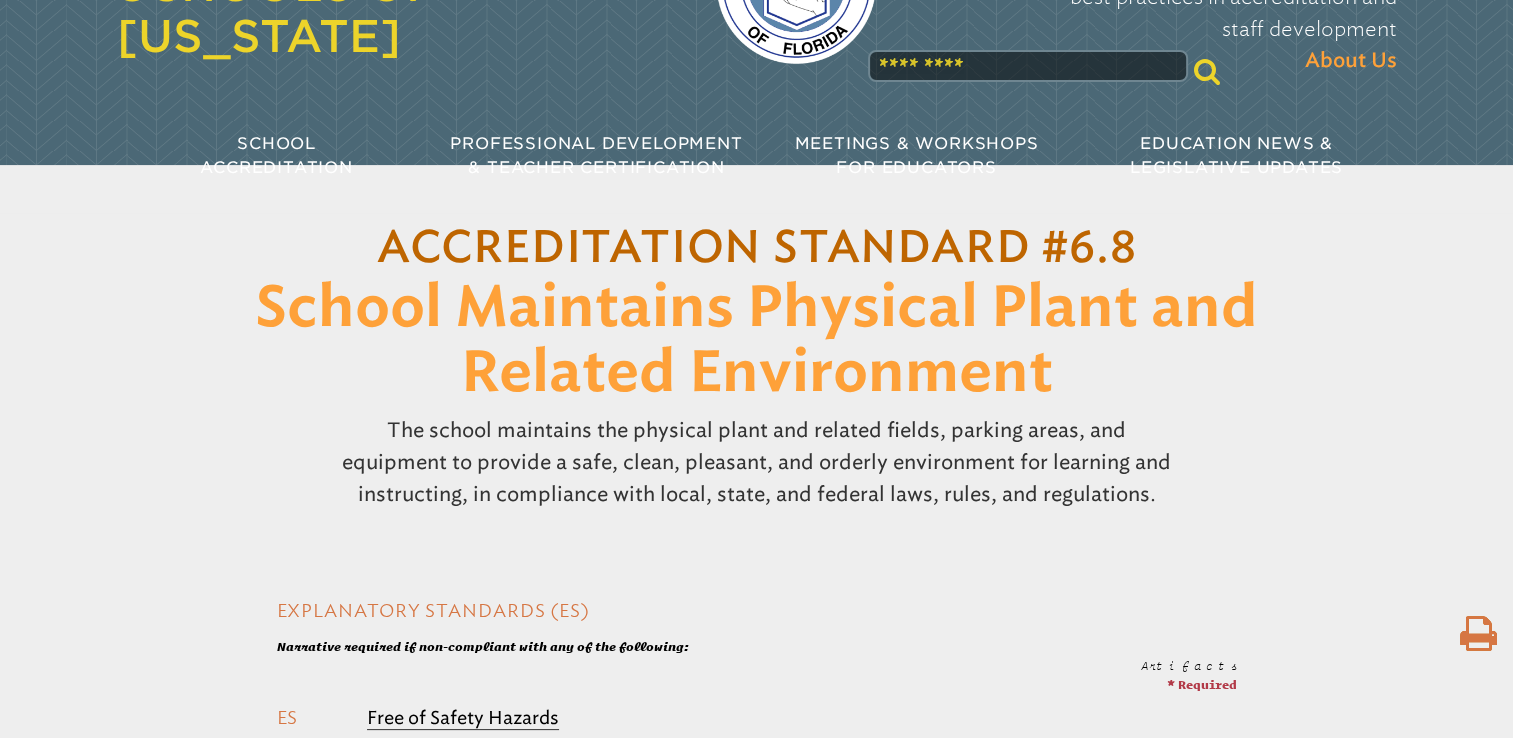 scroll, scrollTop: 0, scrollLeft: 0, axis: both 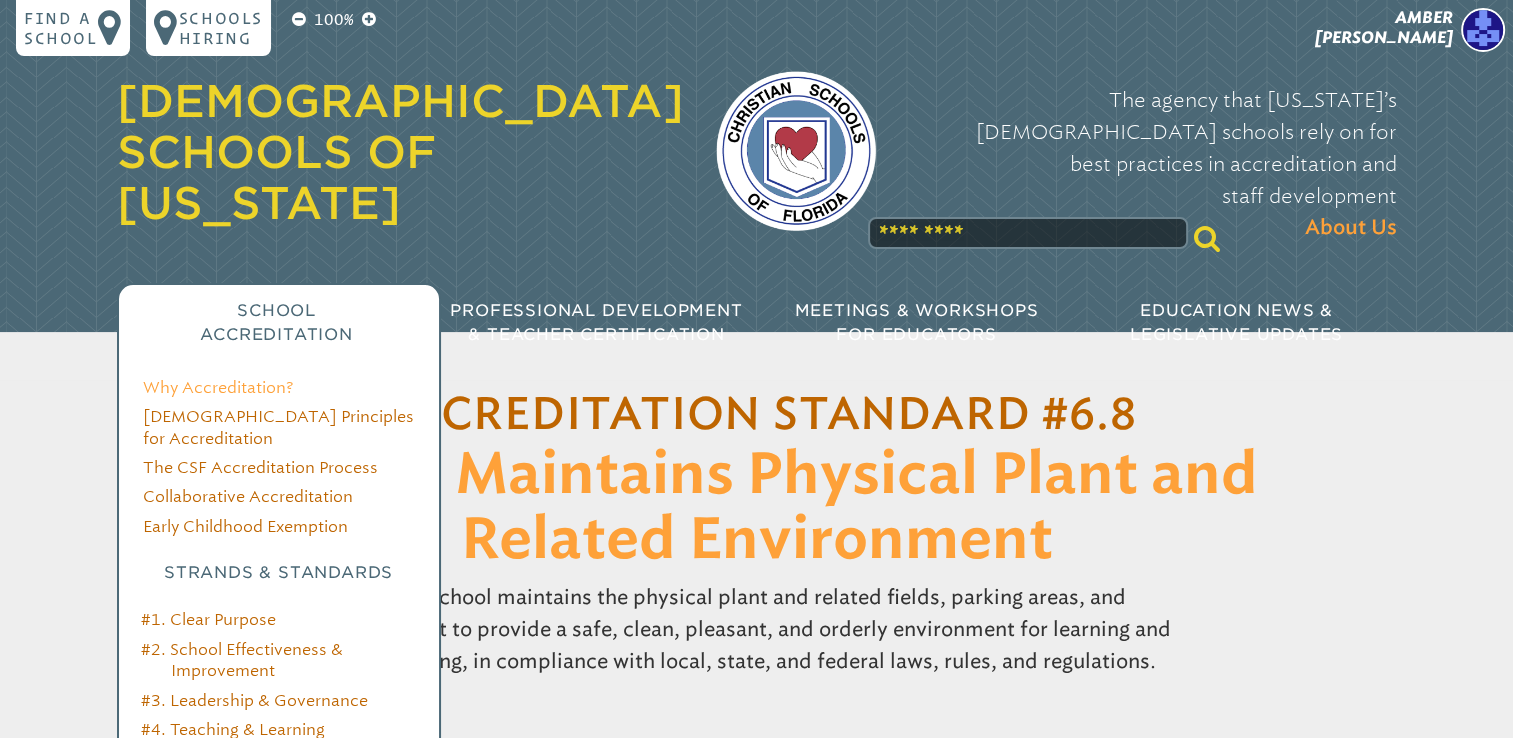 click on "Why Accreditation?" at bounding box center (218, 387) 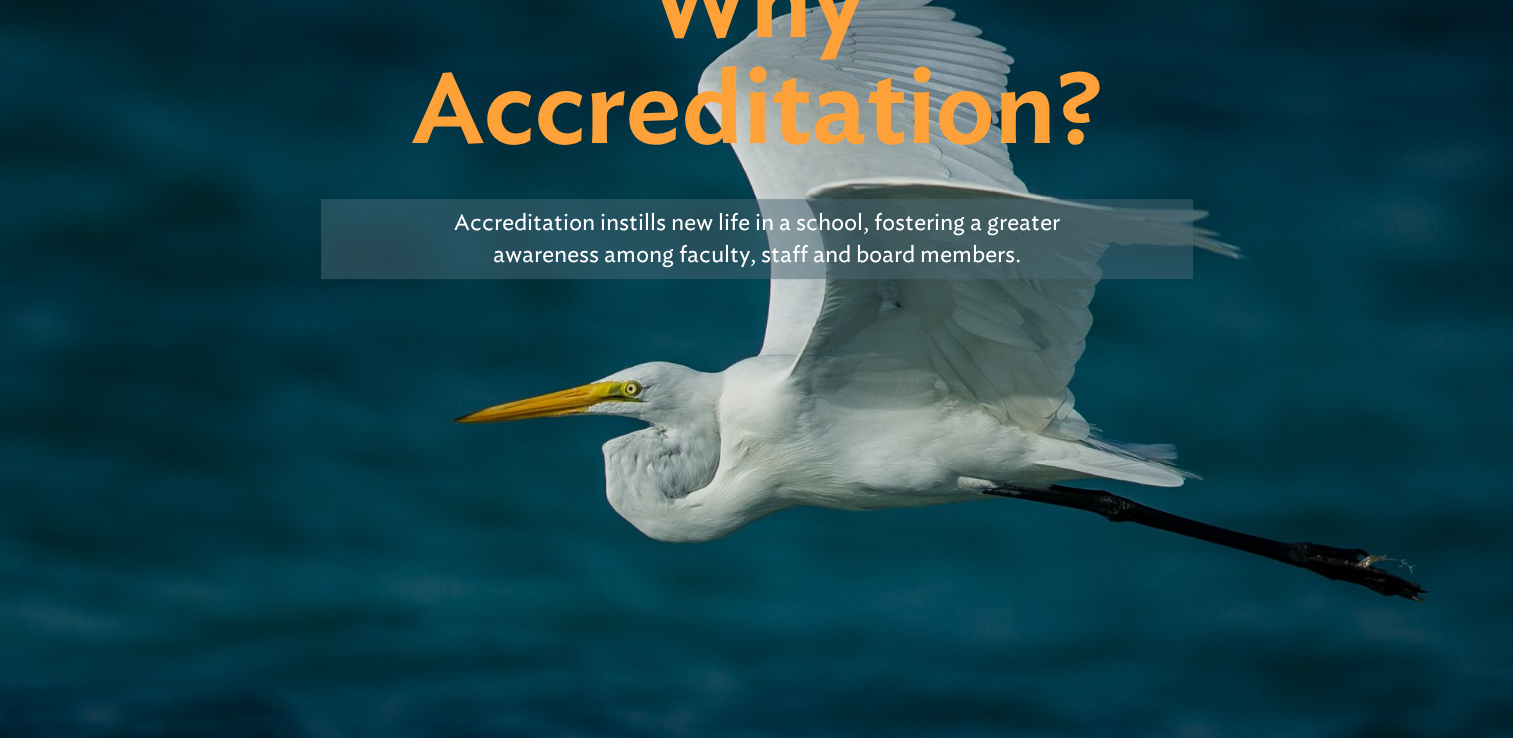 scroll, scrollTop: 100, scrollLeft: 0, axis: vertical 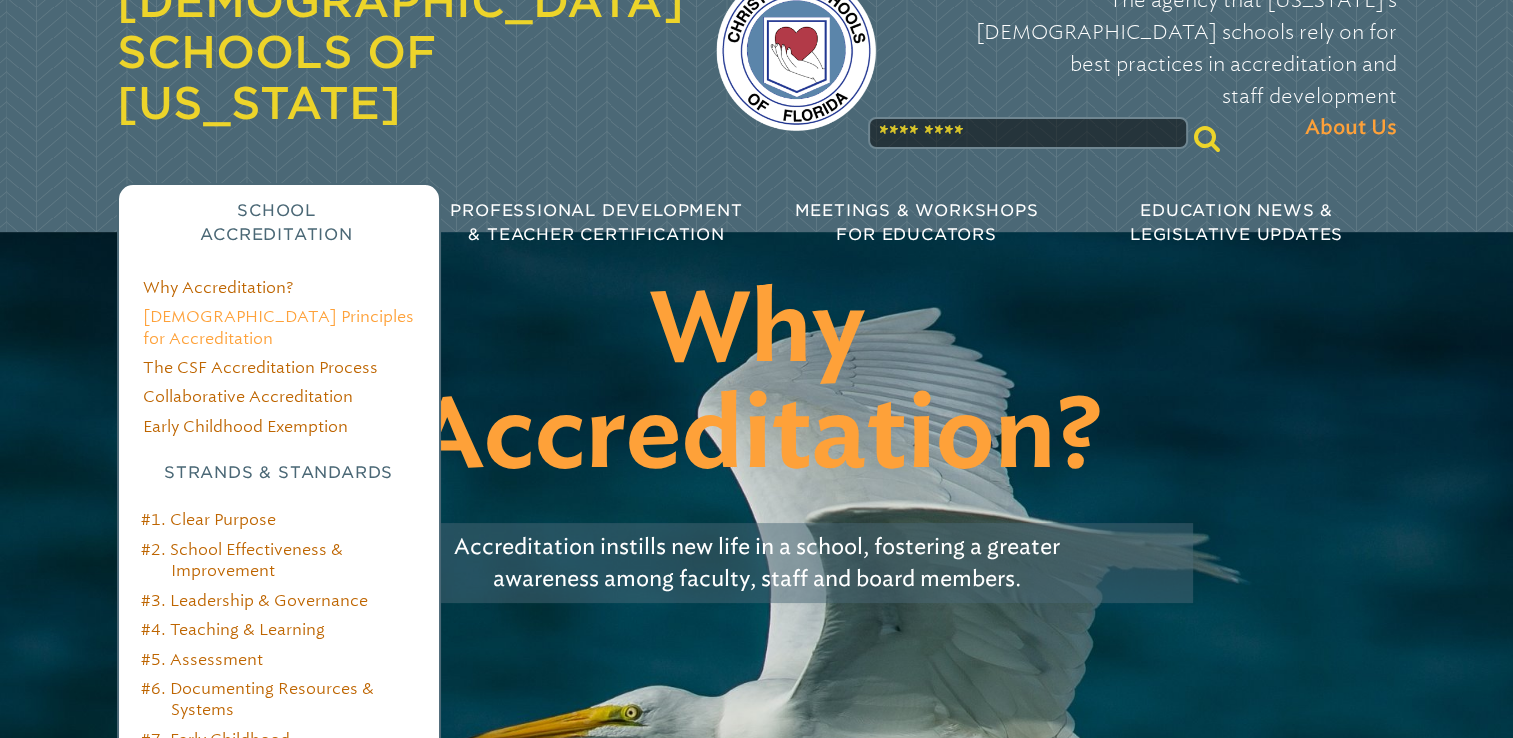 click on "[DEMOGRAPHIC_DATA] Principles for Accreditation" at bounding box center [278, 327] 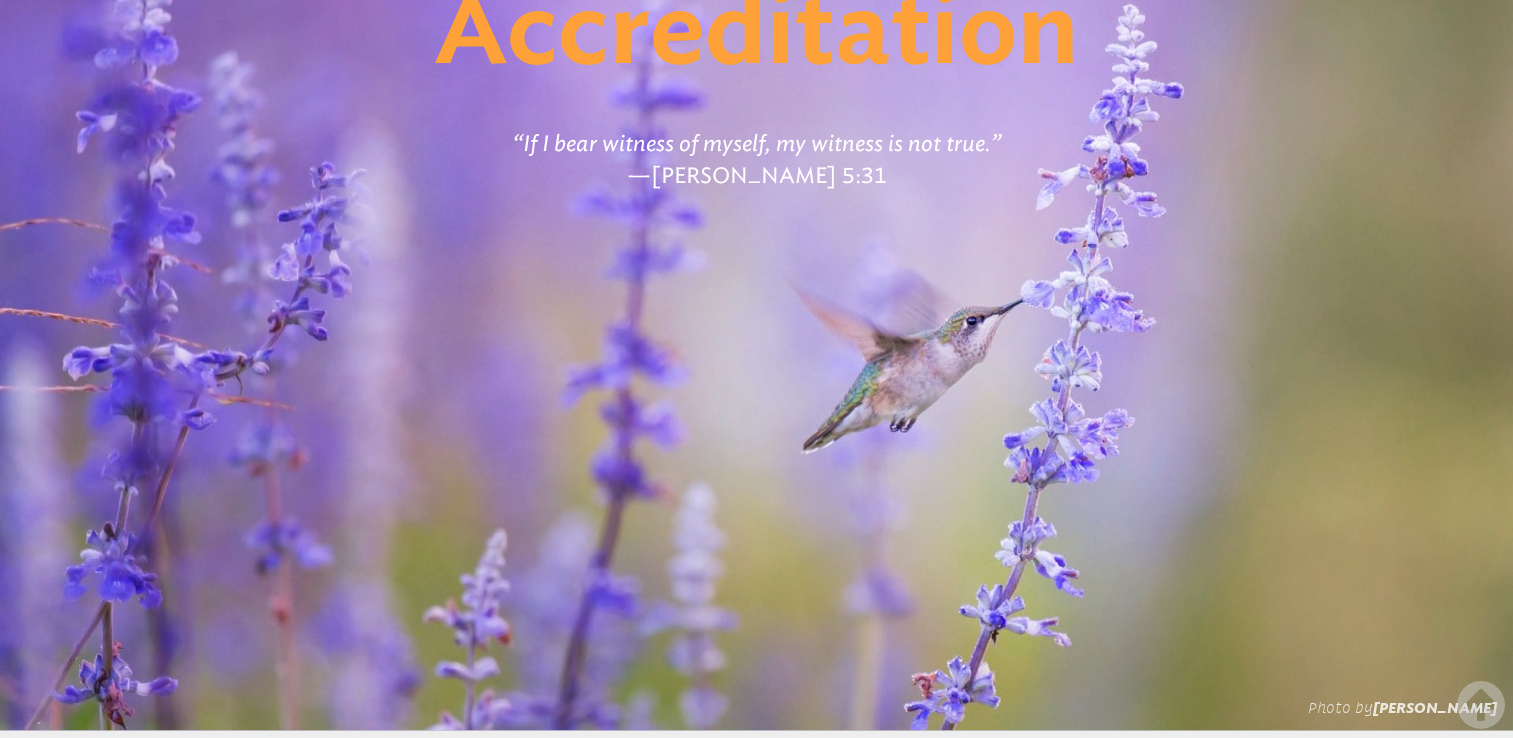 scroll, scrollTop: 200, scrollLeft: 0, axis: vertical 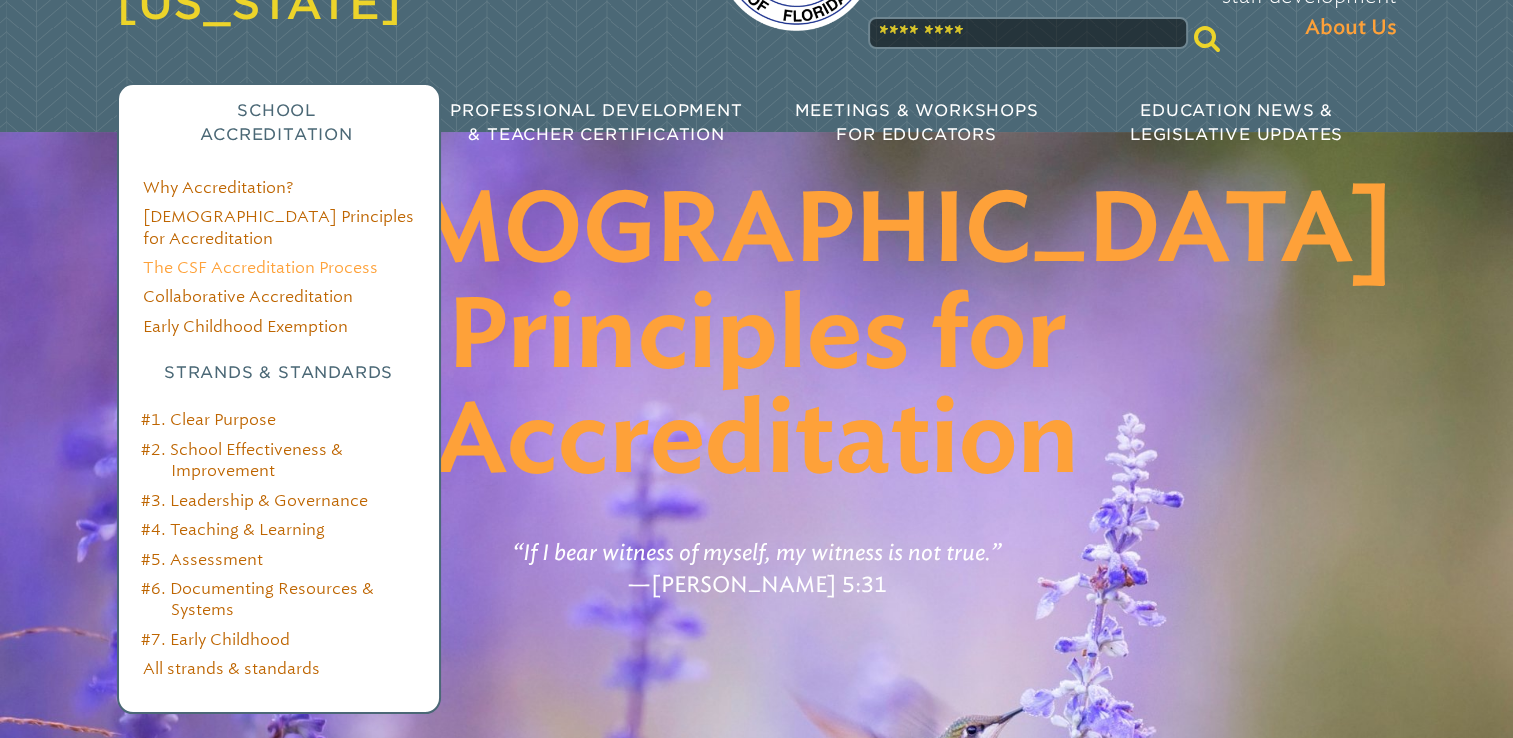 click on "The CSF Accreditation Process" at bounding box center (260, 267) 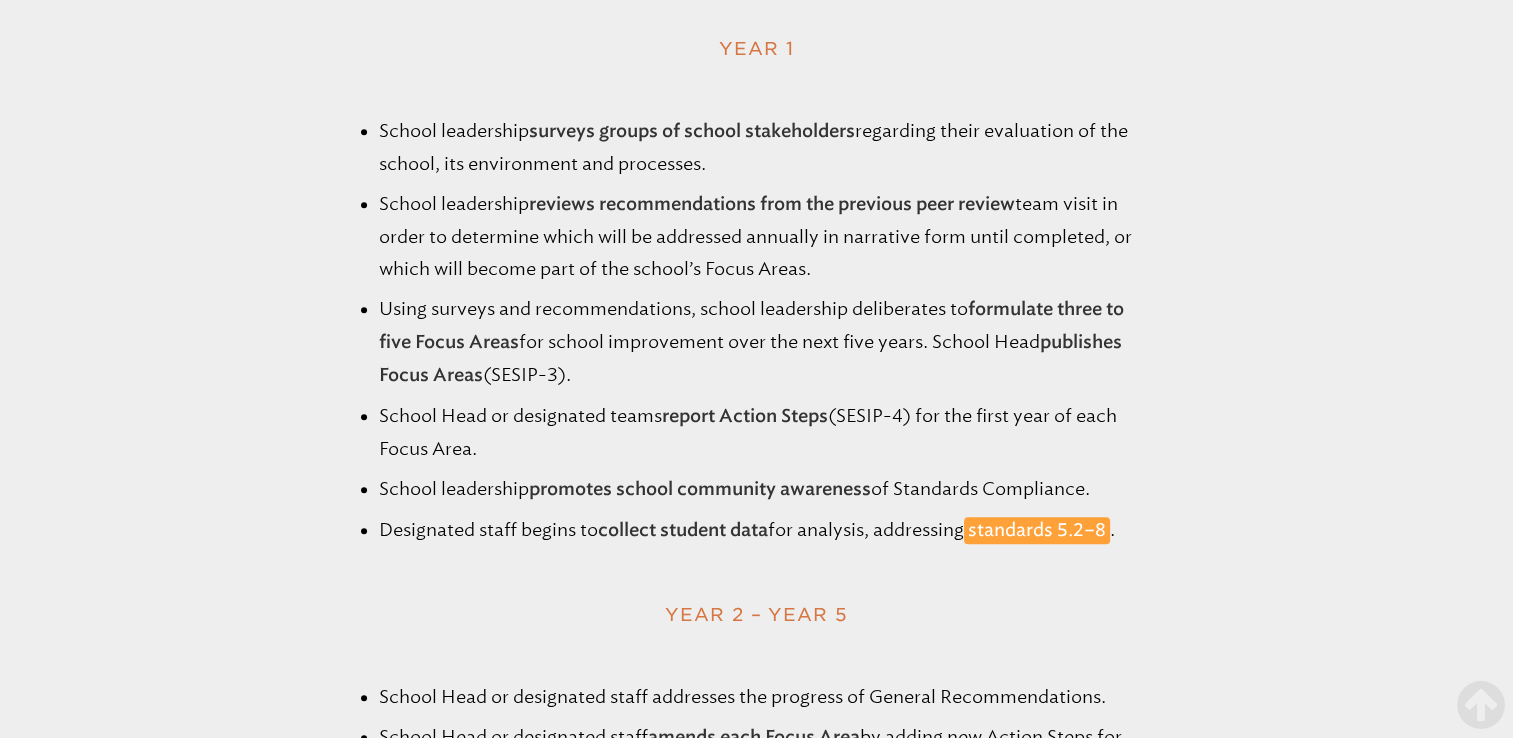 scroll, scrollTop: 1800, scrollLeft: 0, axis: vertical 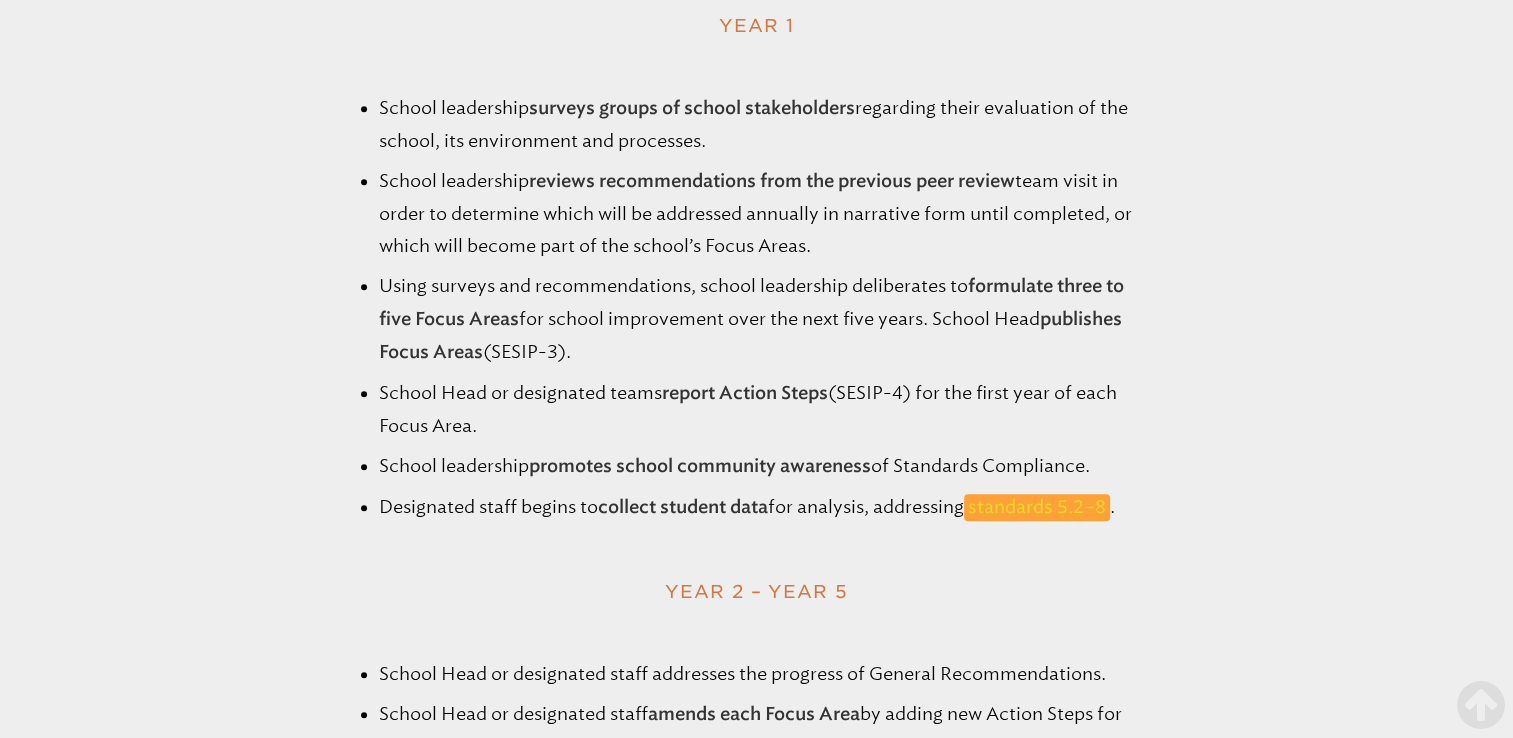 click on "standards 5.2–8" at bounding box center (1037, 507) 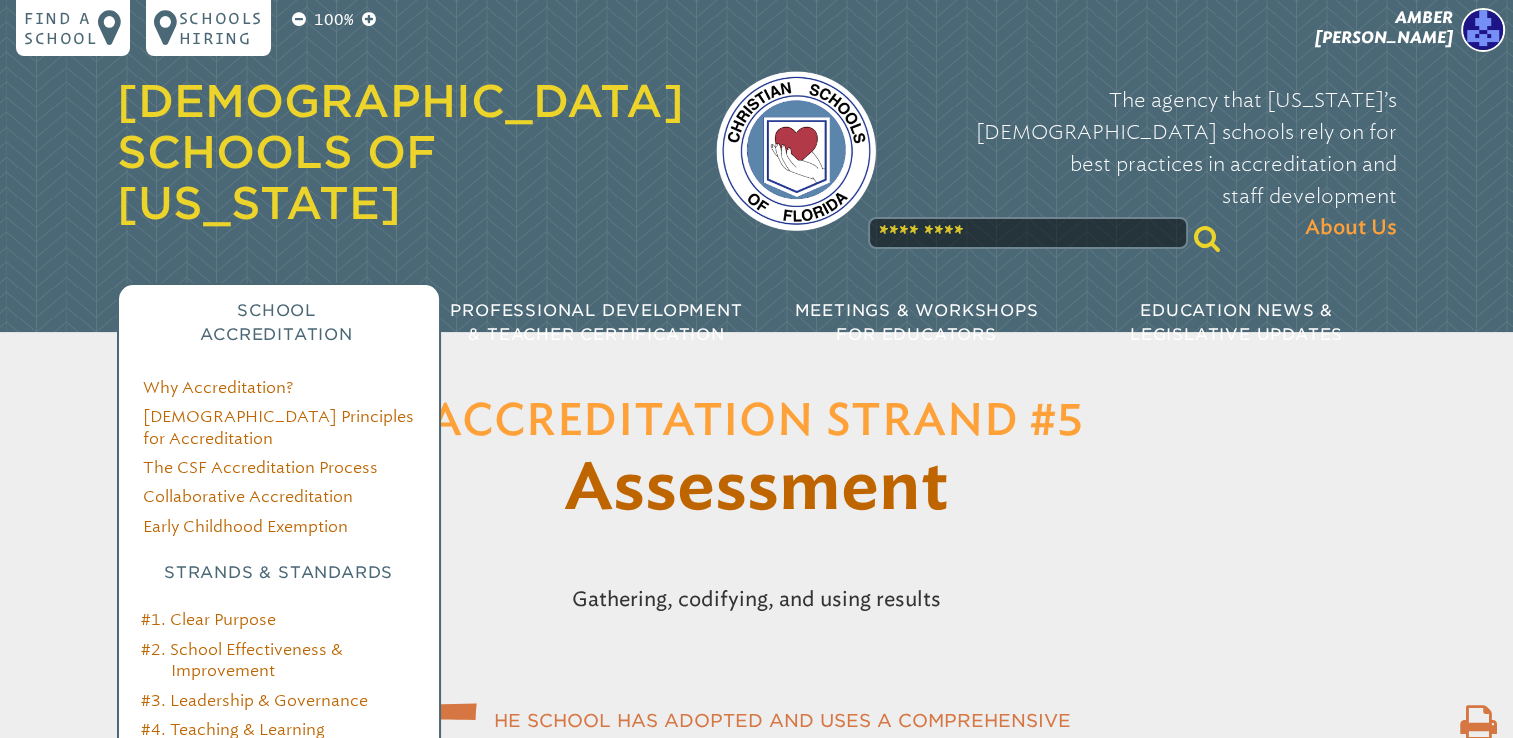 scroll, scrollTop: 200, scrollLeft: 0, axis: vertical 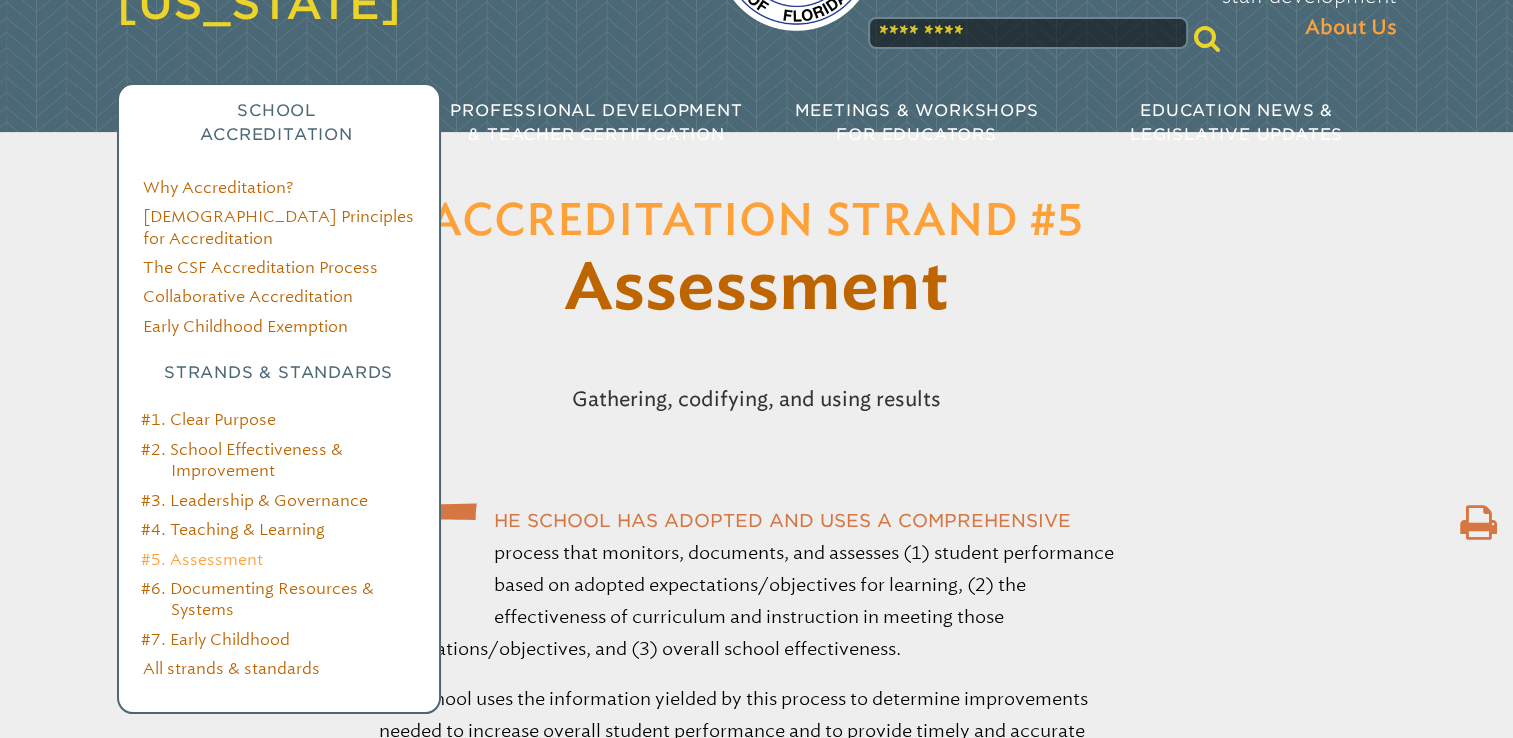 click on "#5. Assessment" at bounding box center [202, 559] 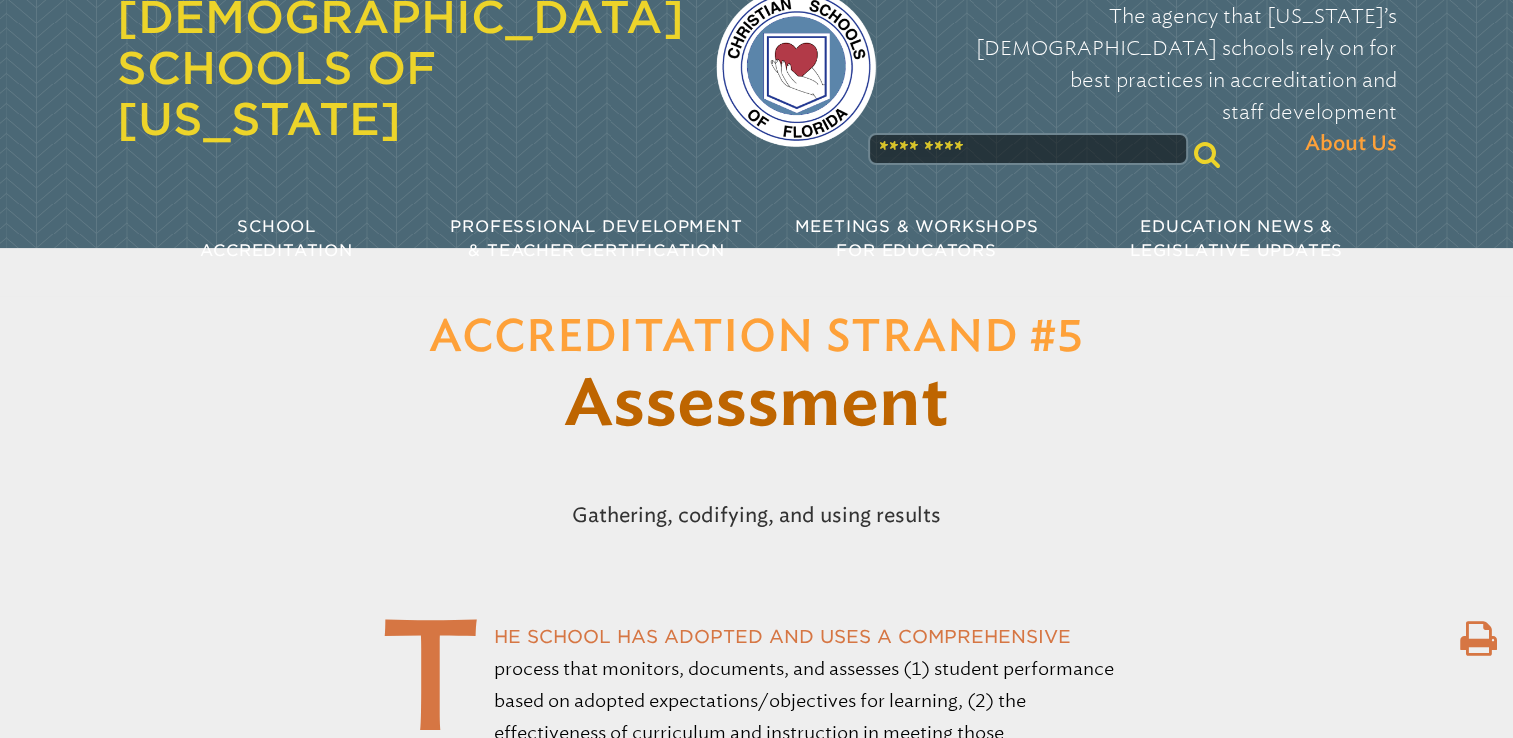 scroll, scrollTop: 0, scrollLeft: 0, axis: both 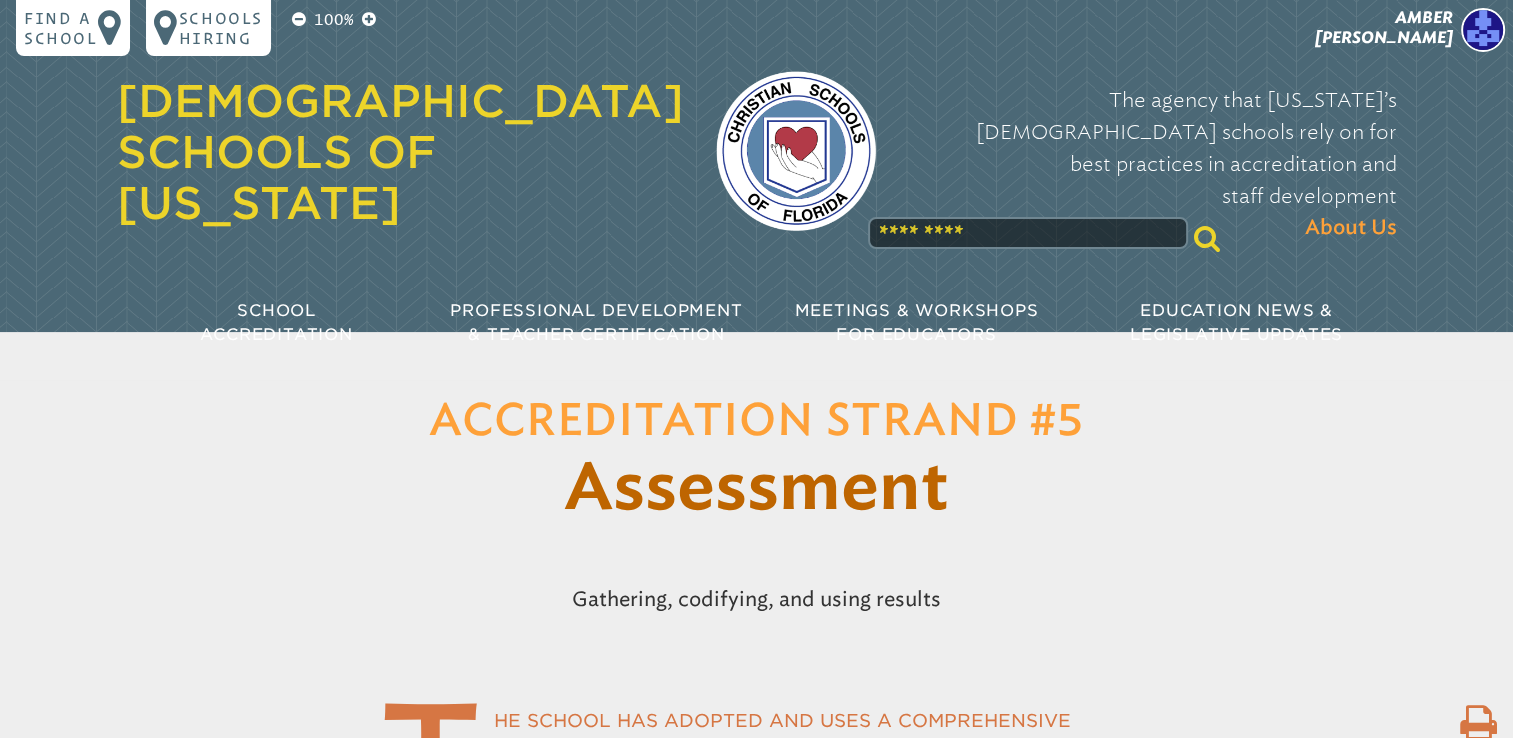 click at bounding box center (1028, 233) 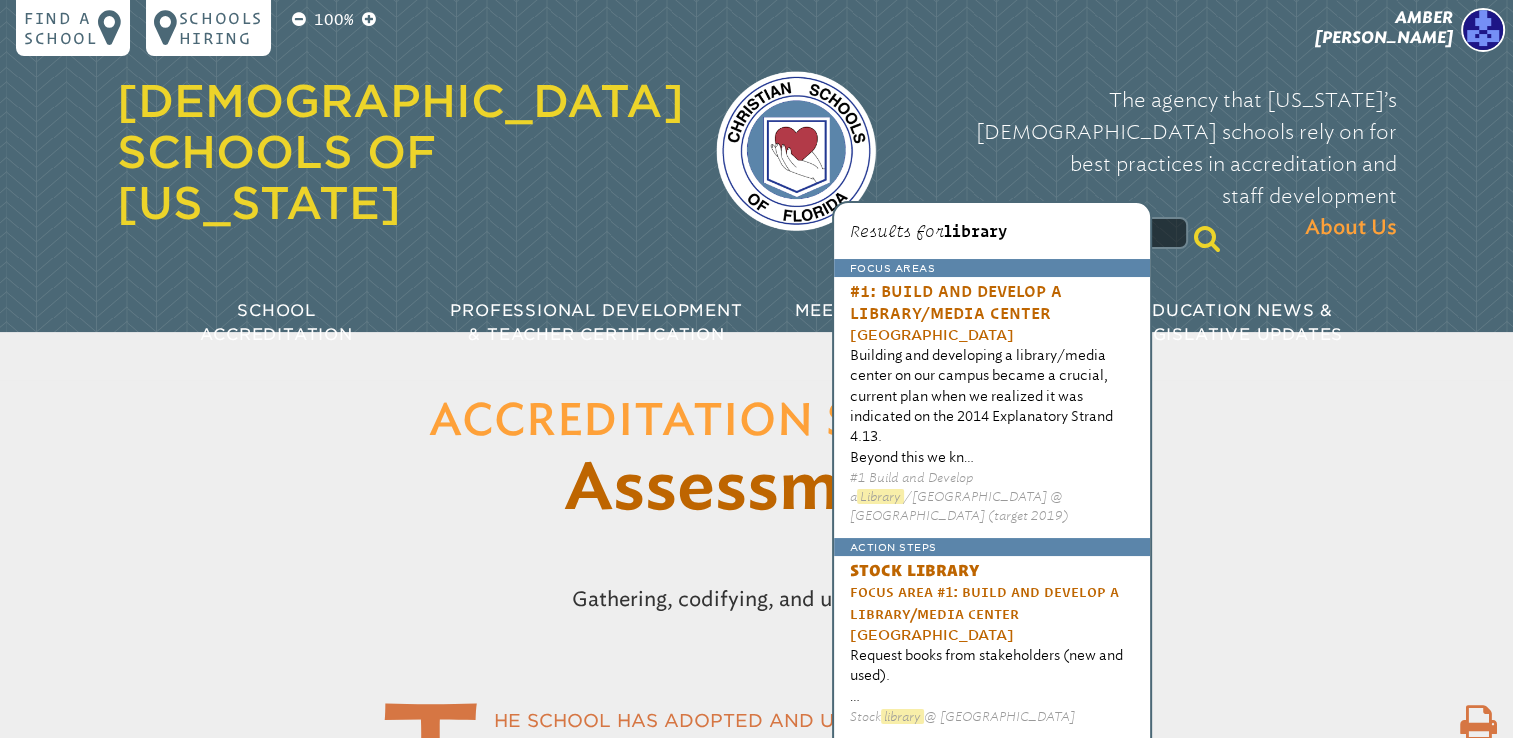 type on "*******" 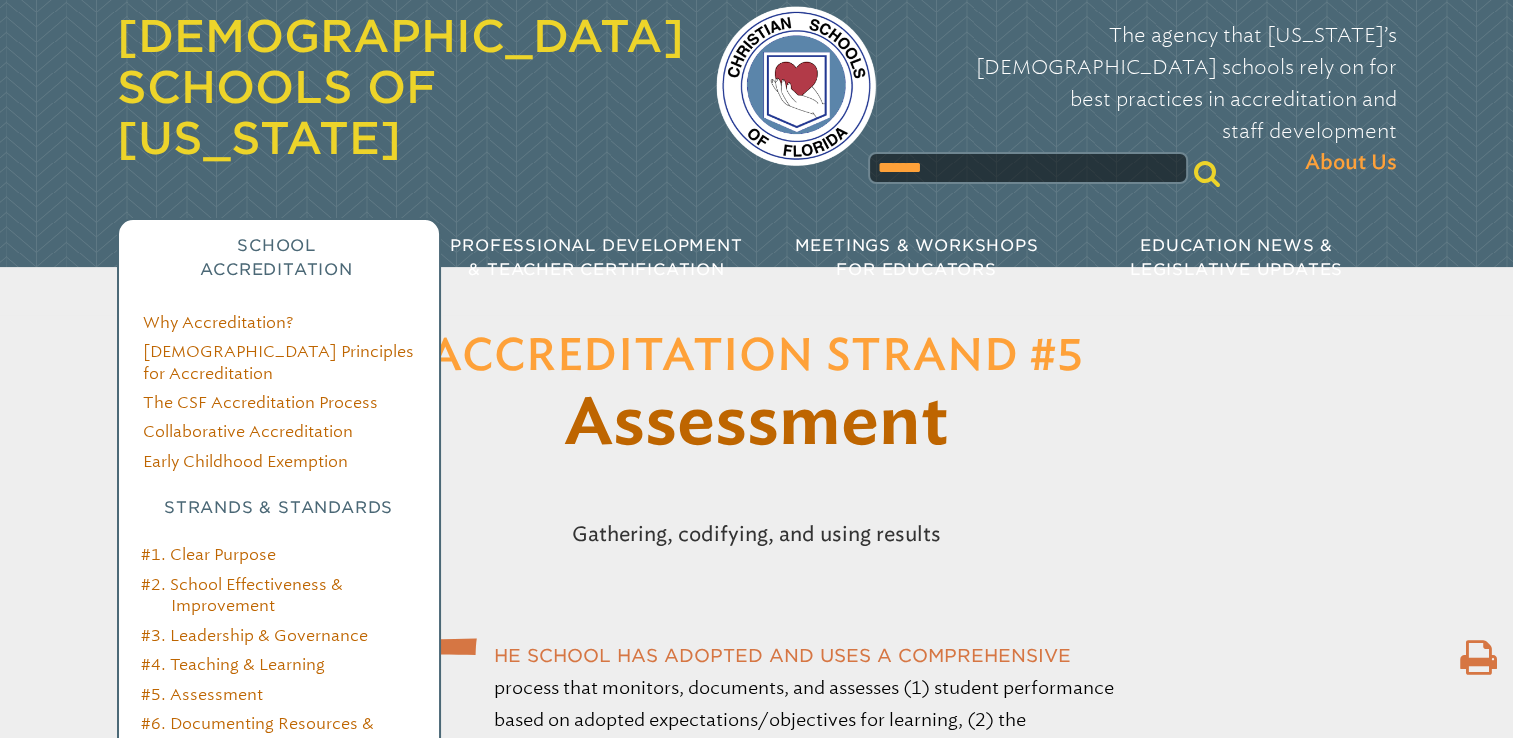 scroll, scrollTop: 100, scrollLeft: 0, axis: vertical 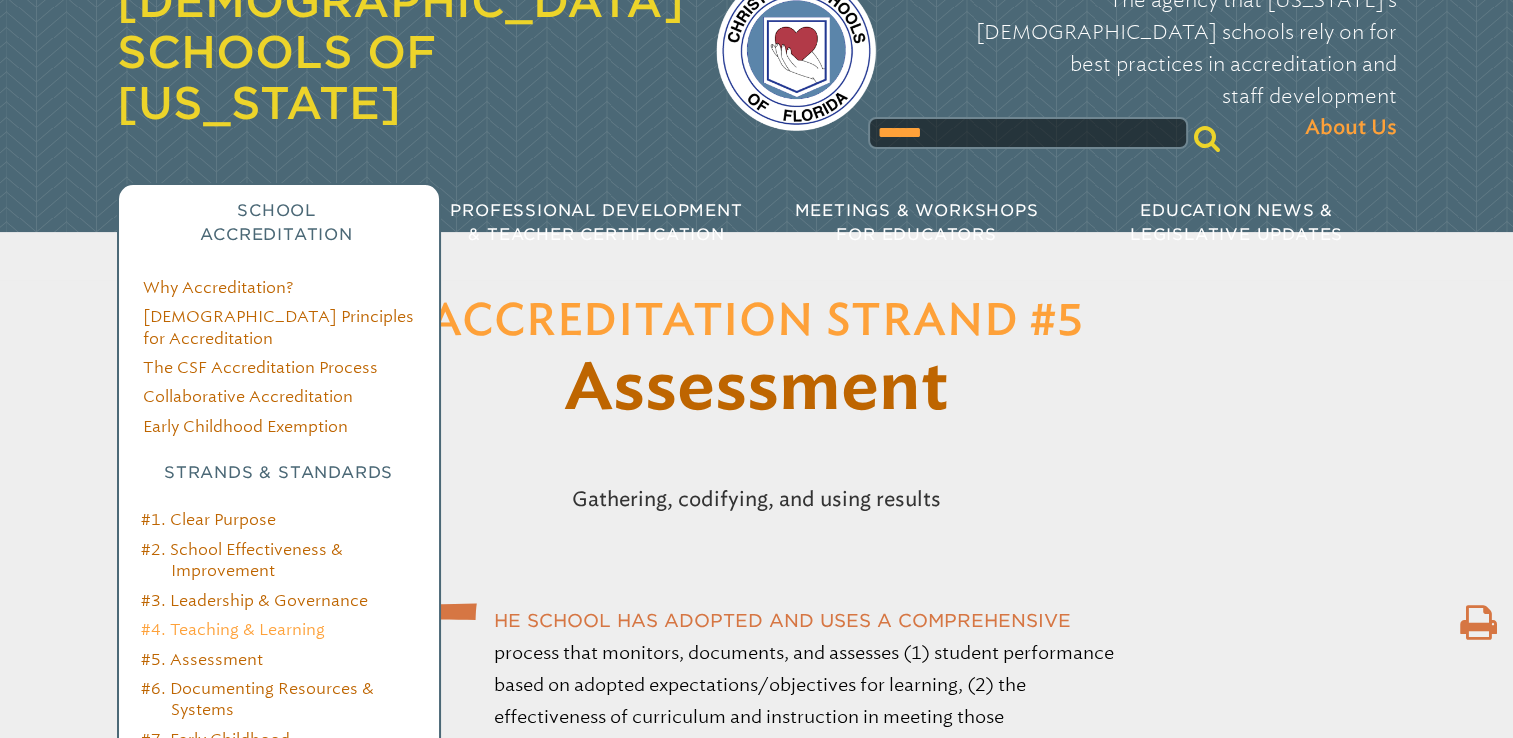 click on "#4. Teaching & Learning" at bounding box center (233, 629) 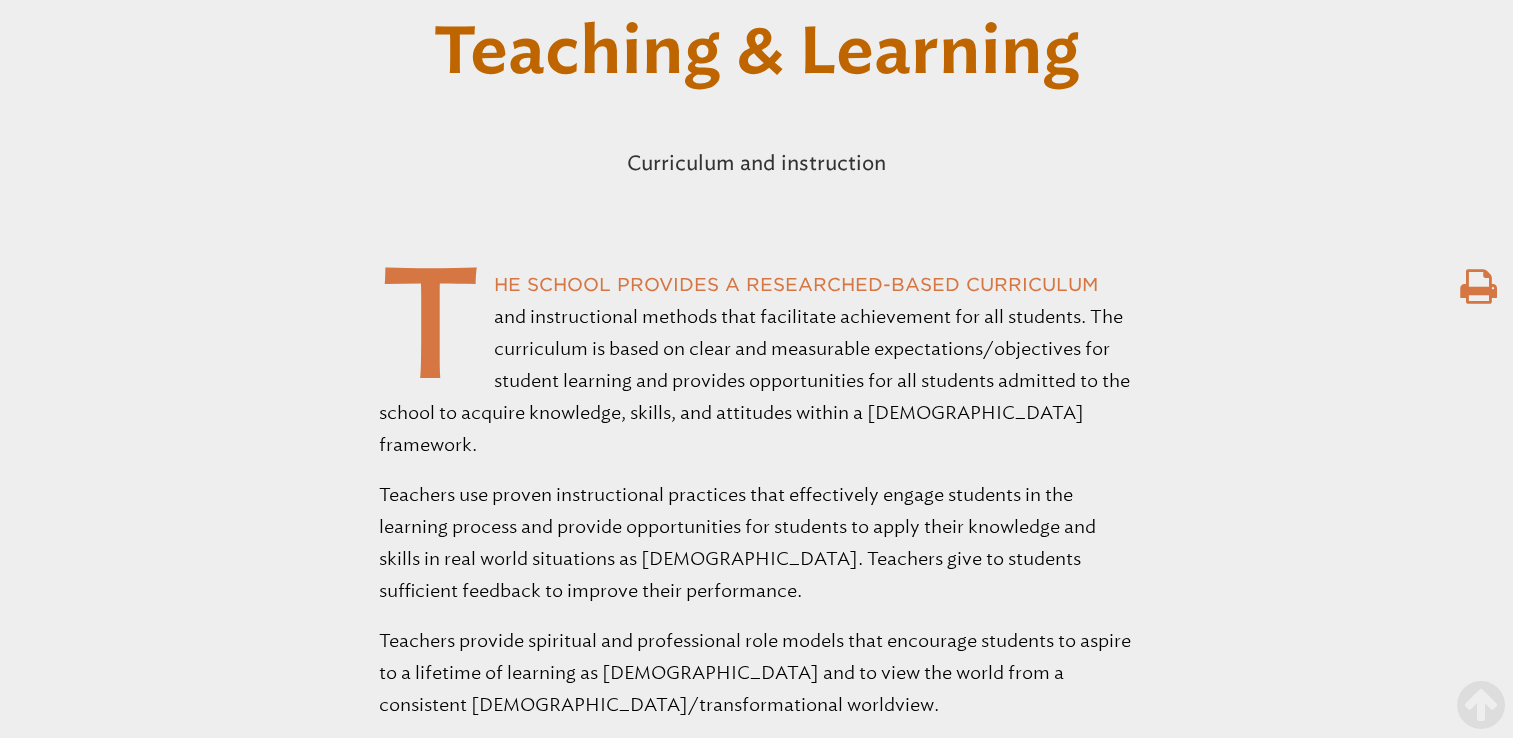 scroll, scrollTop: 0, scrollLeft: 0, axis: both 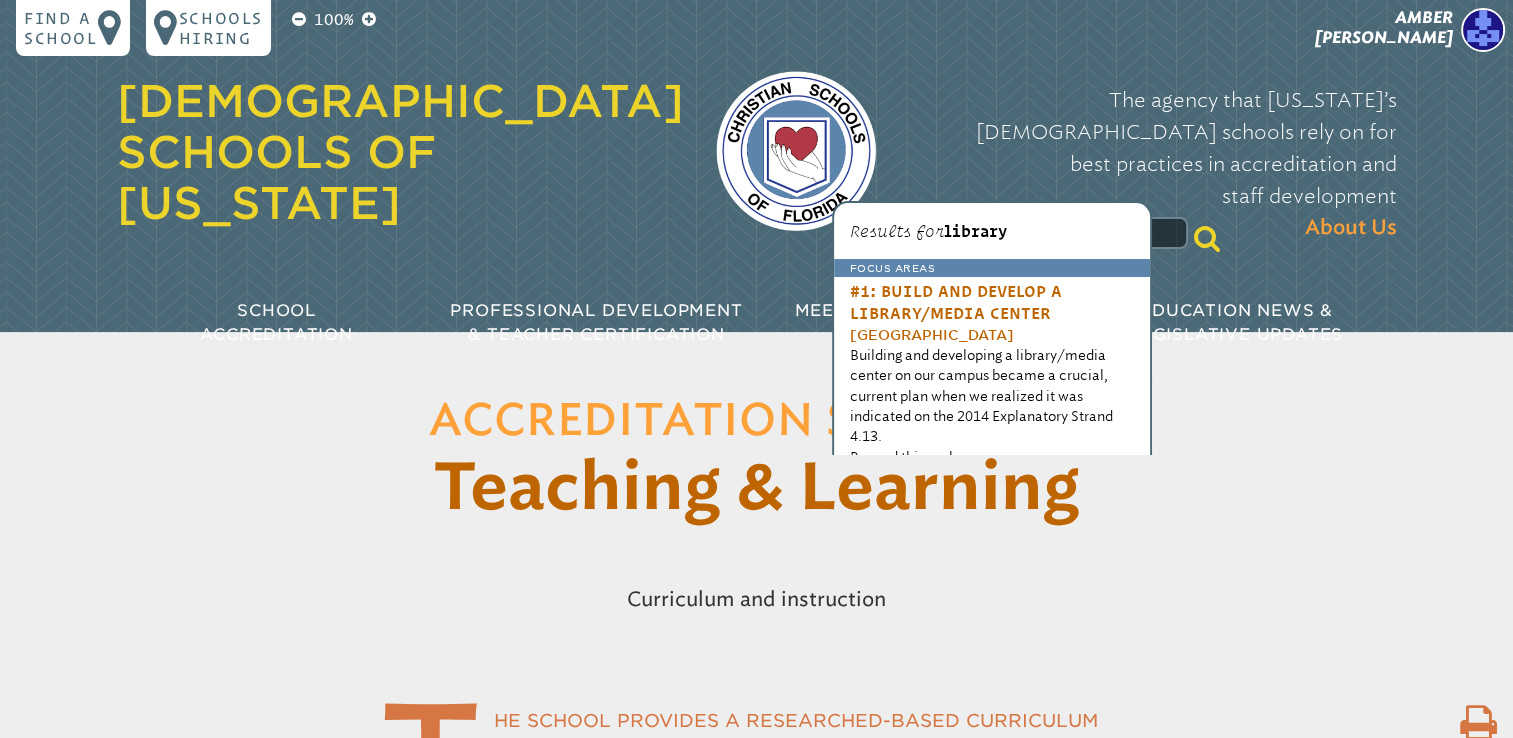 click on "*******" at bounding box center [1028, 233] 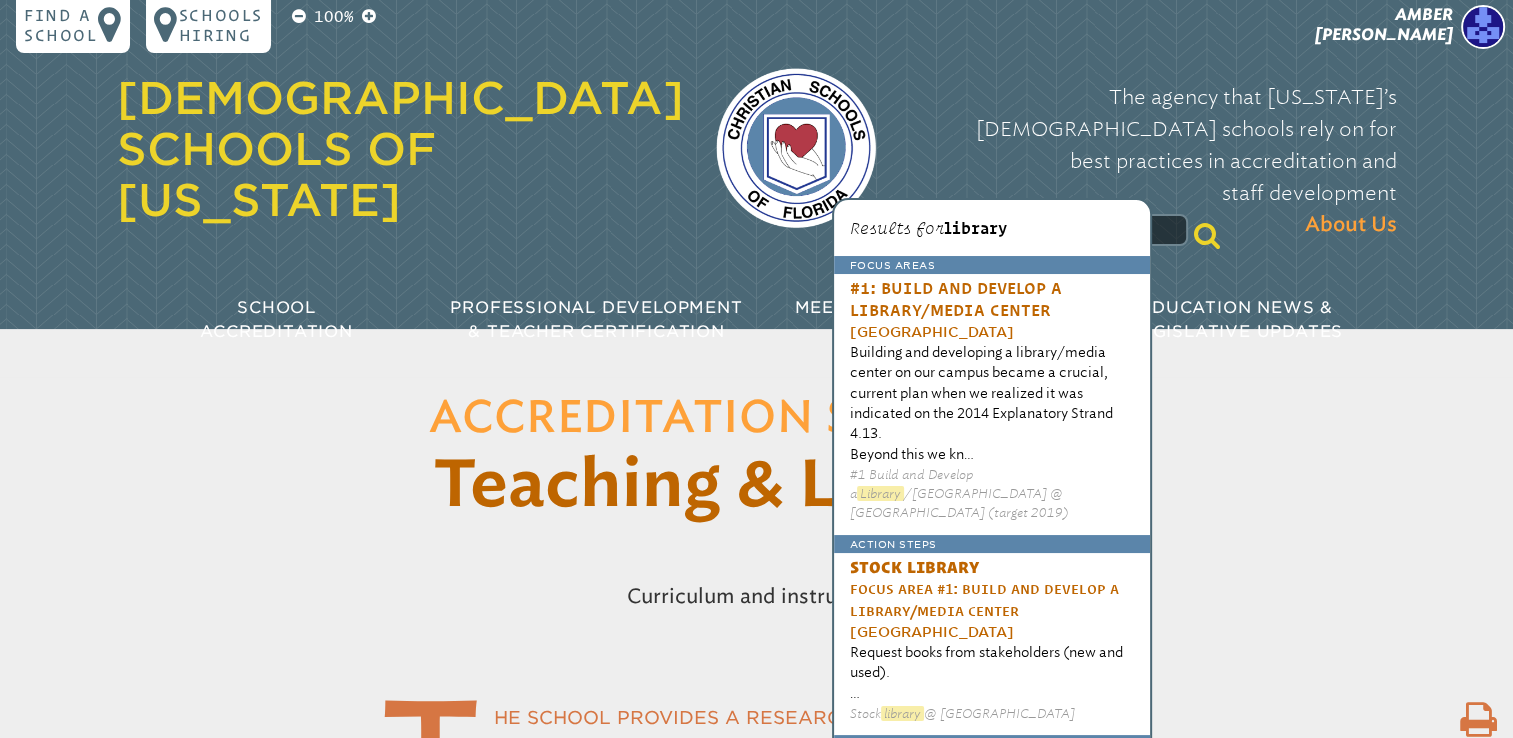 scroll, scrollTop: 0, scrollLeft: 0, axis: both 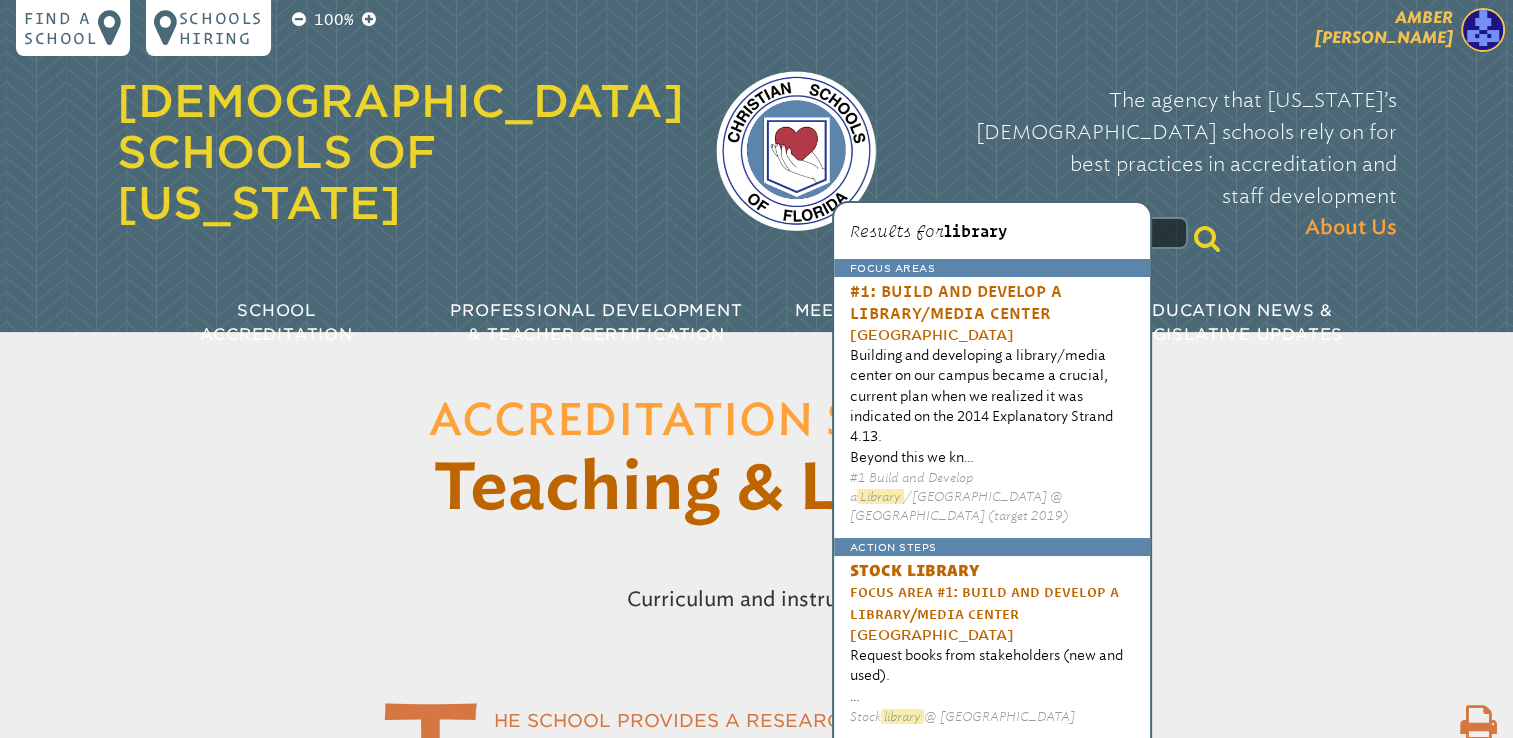 click at bounding box center [1483, 30] 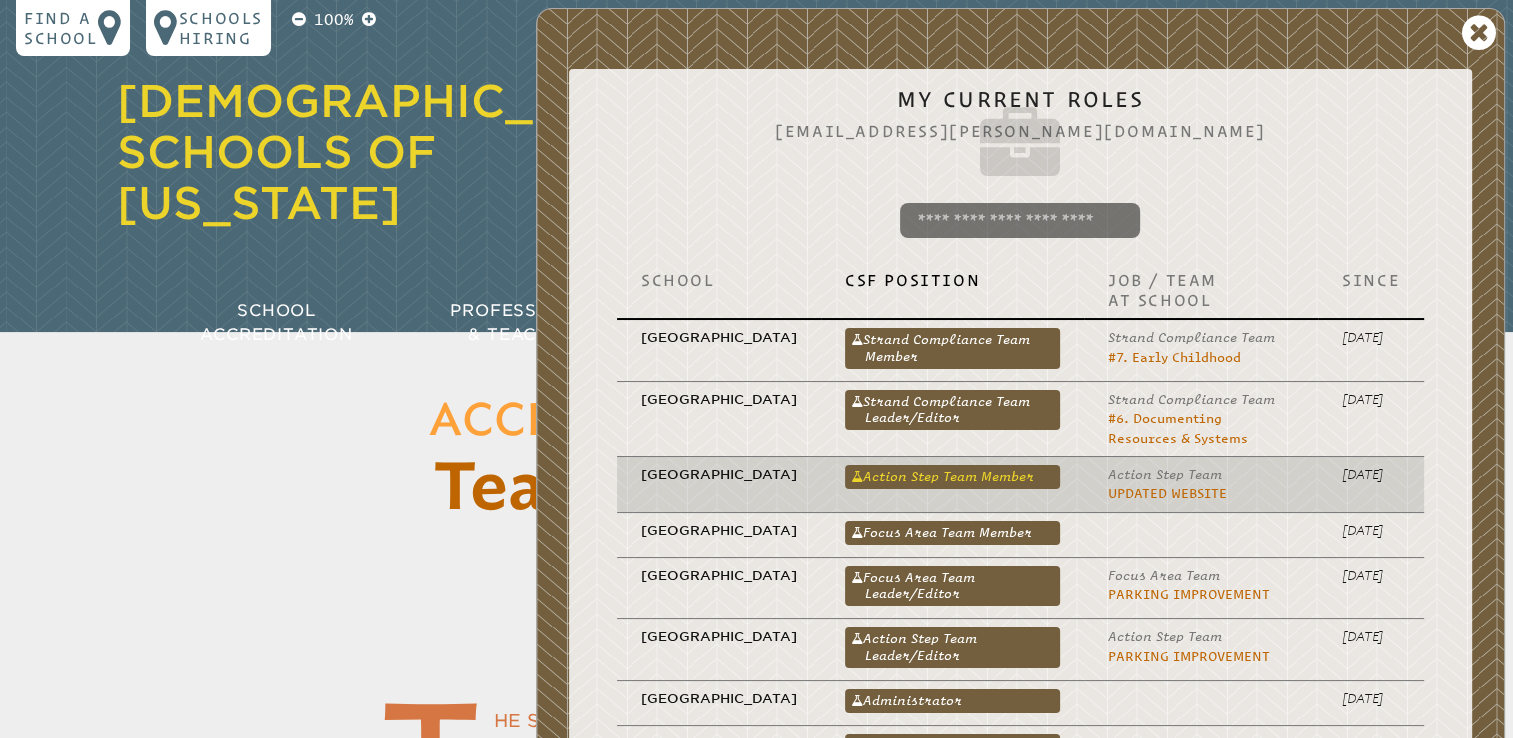 scroll, scrollTop: 0, scrollLeft: 0, axis: both 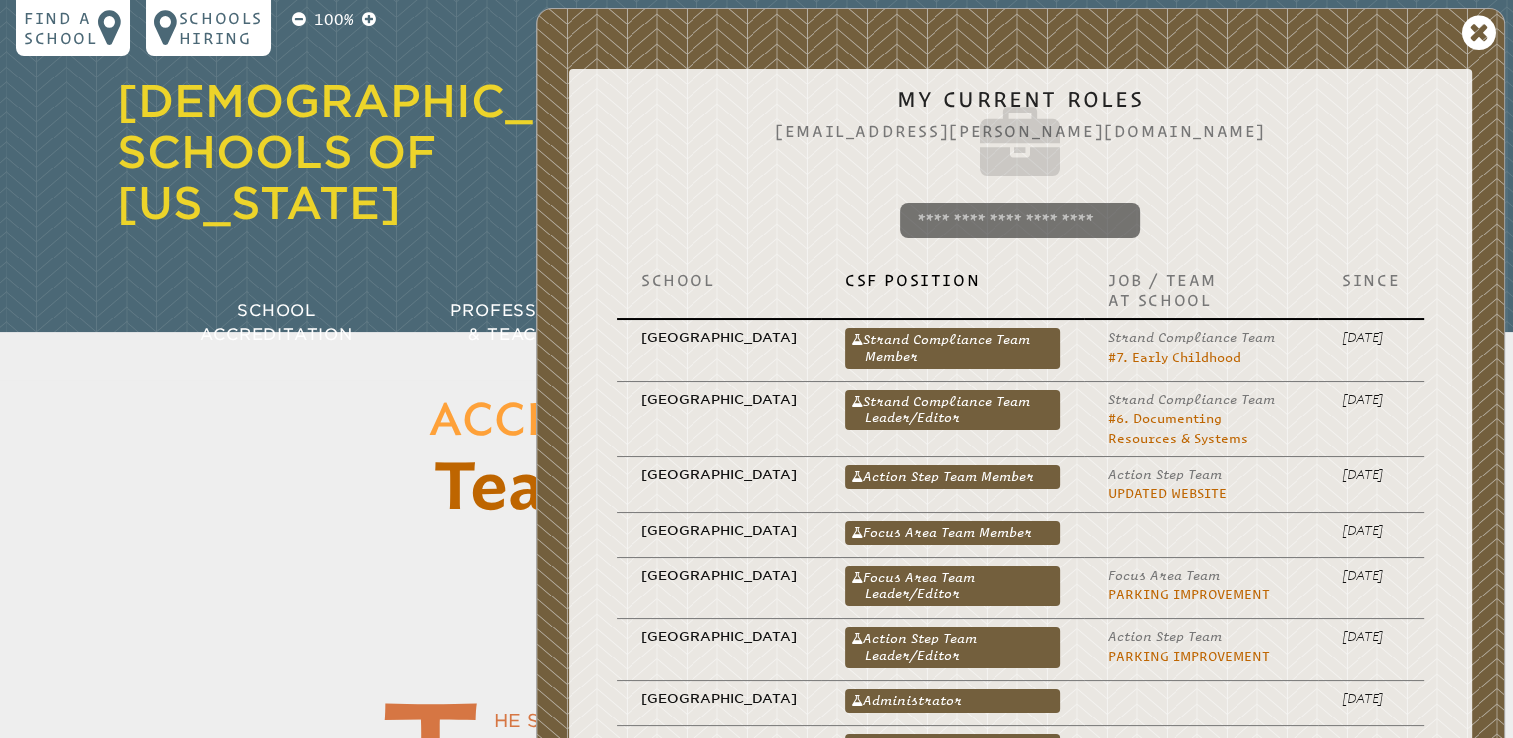 click on "[DEMOGRAPHIC_DATA] Schools of [US_STATE]" at bounding box center [400, 153] 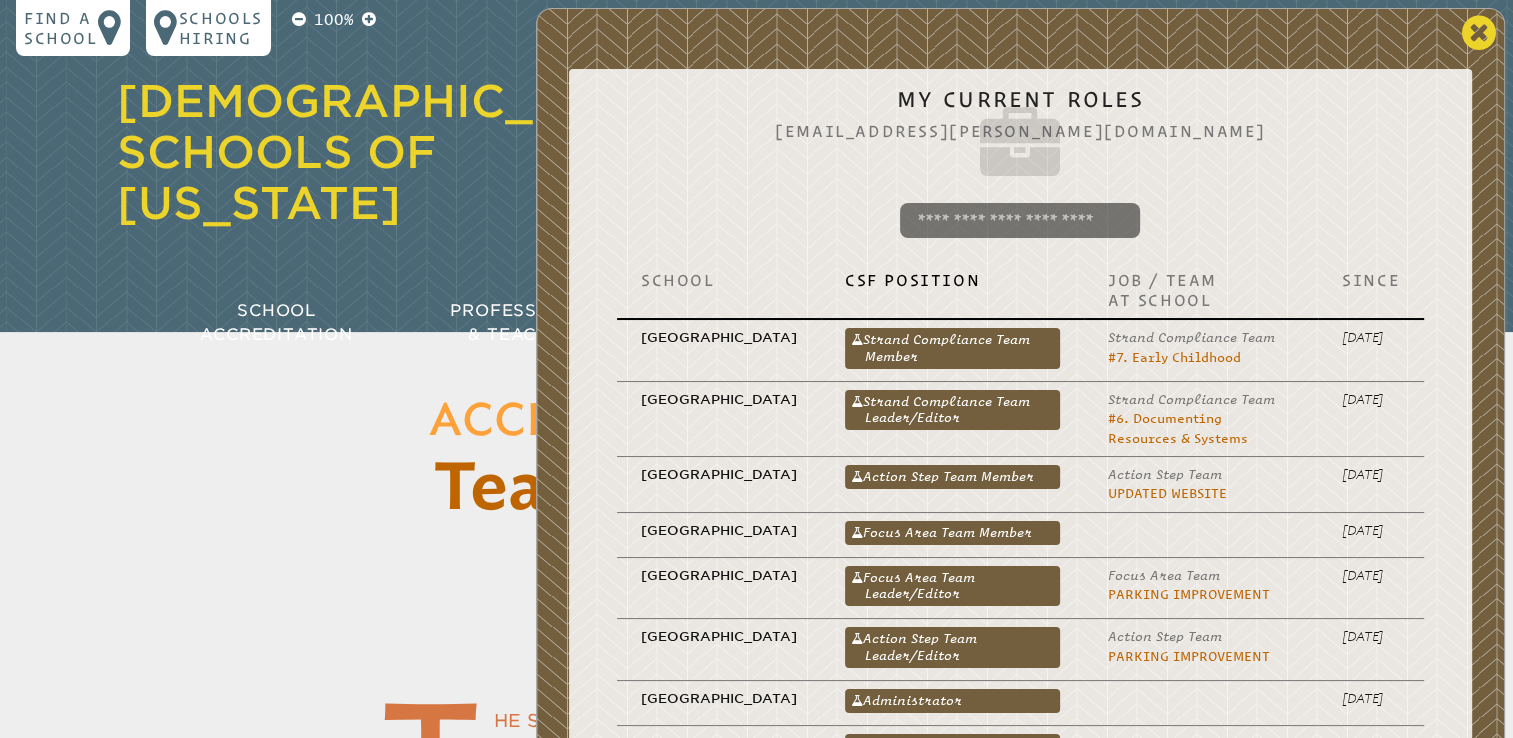 click at bounding box center [1479, 33] 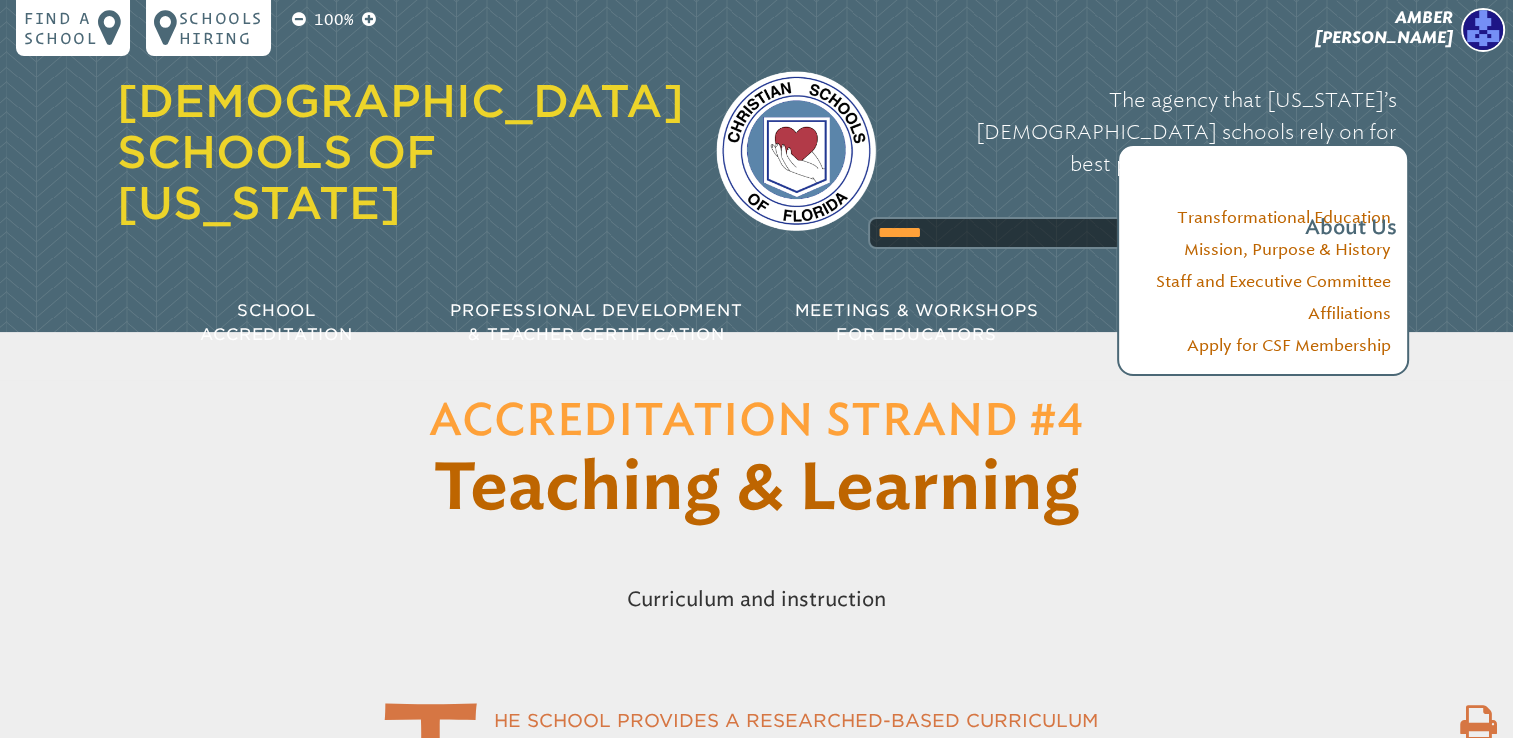 click on "The agency that Florida’s Christian schools rely on for best practices in accreditation and staff development
About Us" at bounding box center [1152, 164] 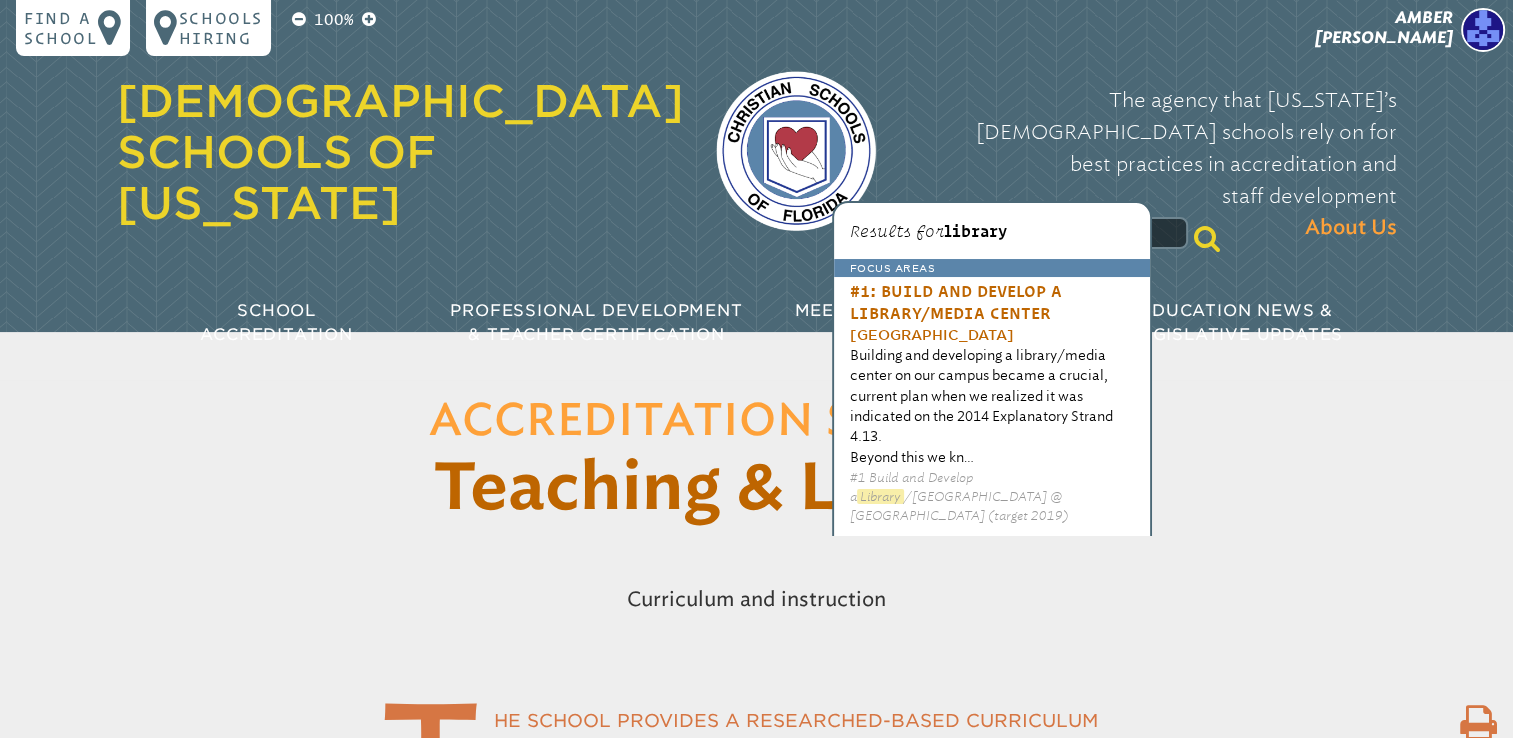 click on "*******" at bounding box center [1028, 233] 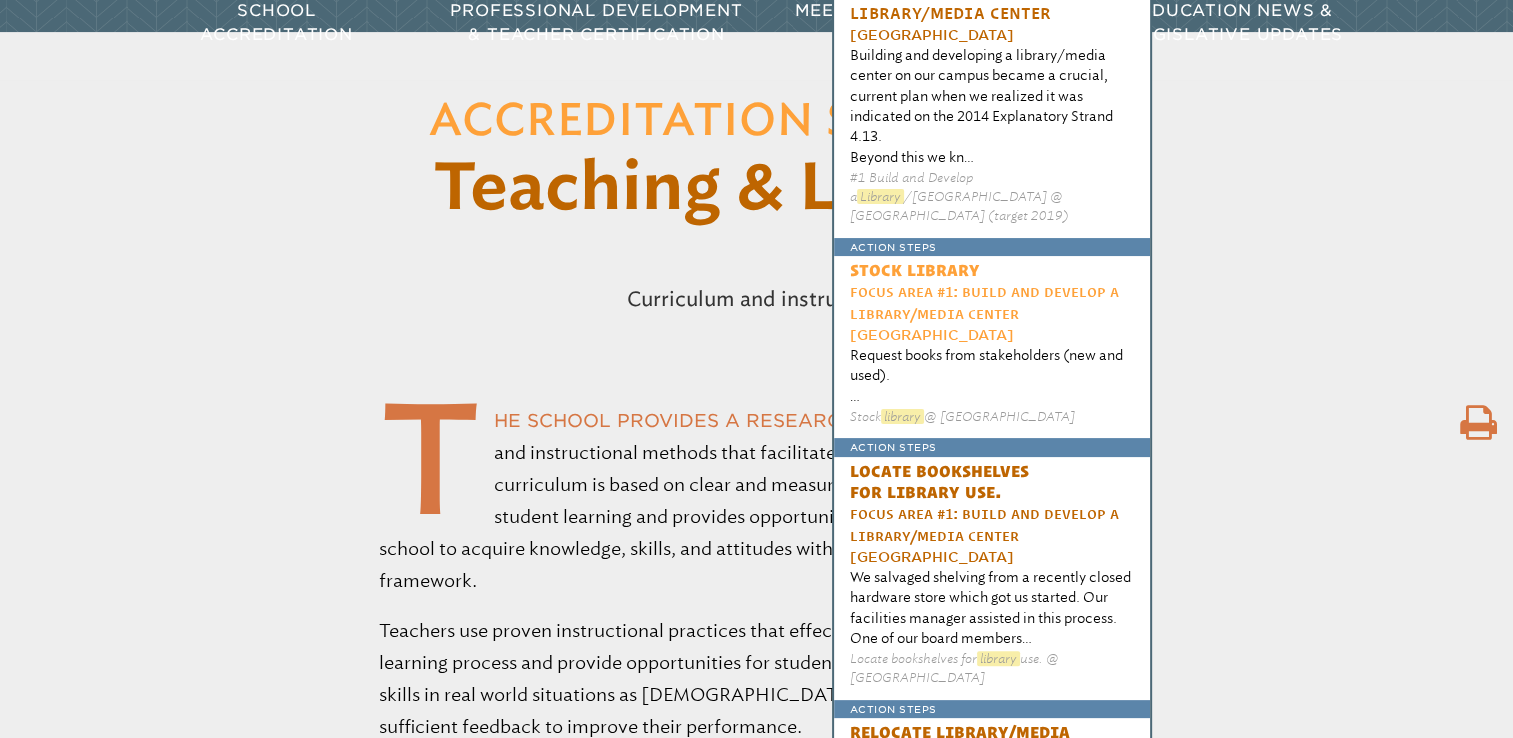 scroll, scrollTop: 0, scrollLeft: 0, axis: both 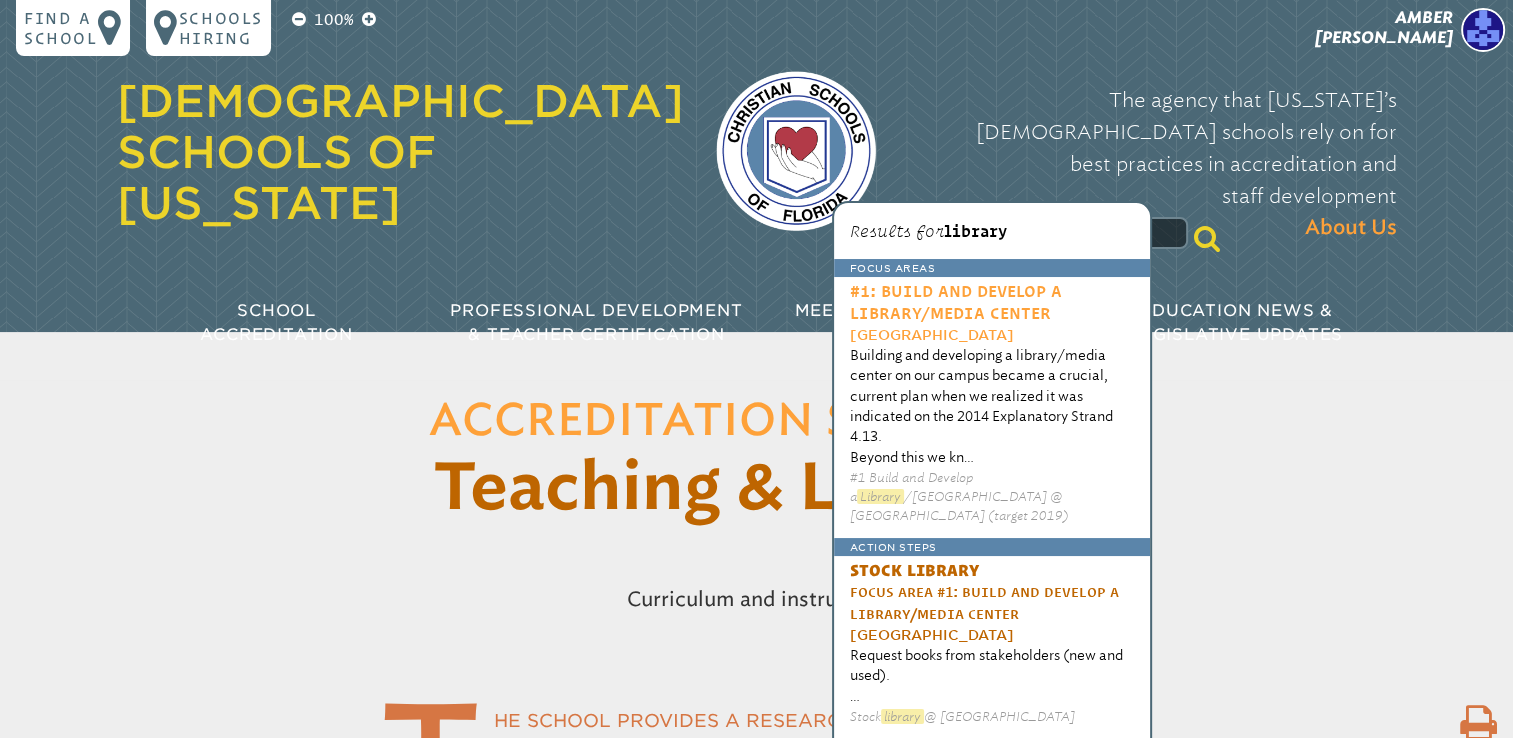click on "#1: Build and Develop a Library/Media Center" at bounding box center [956, 301] 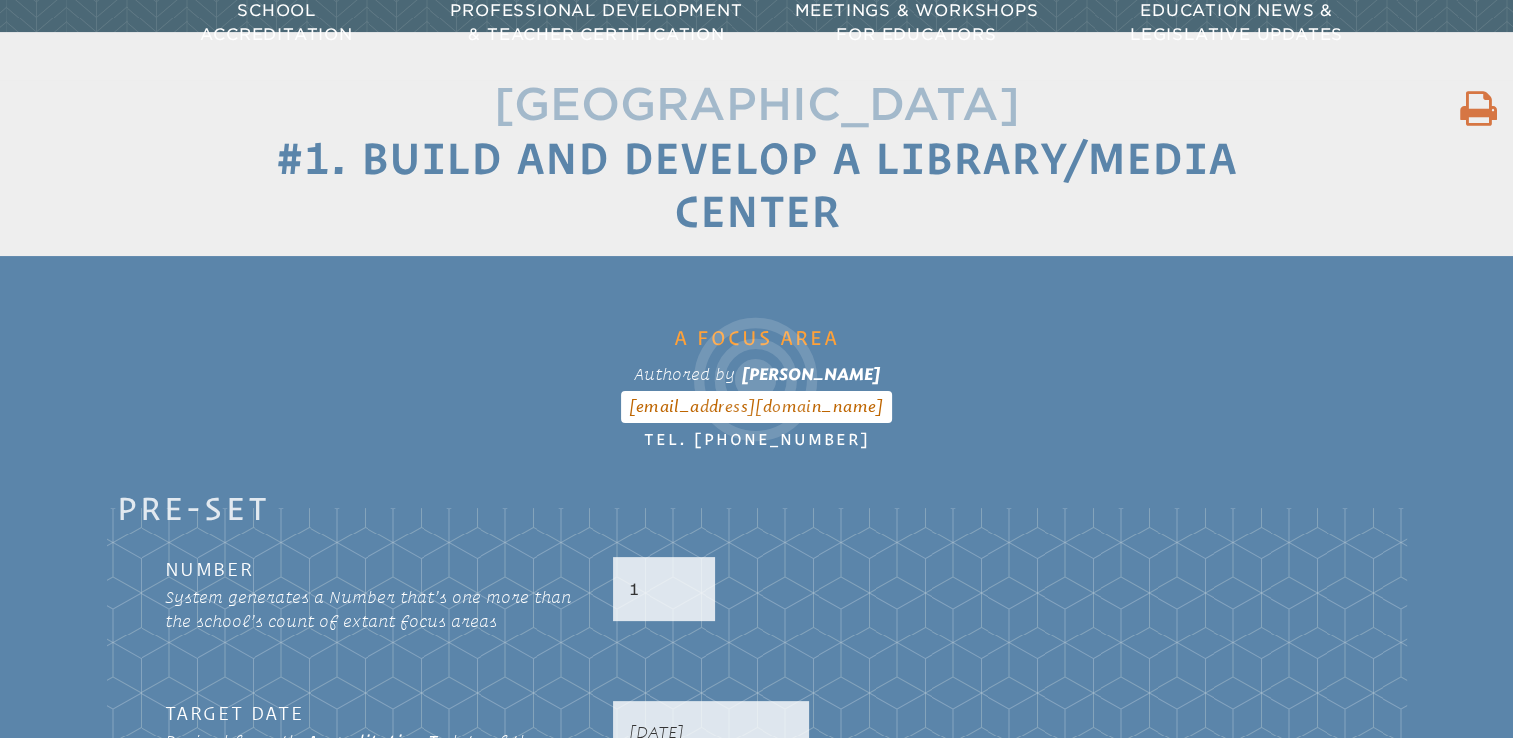 scroll, scrollTop: 500, scrollLeft: 0, axis: vertical 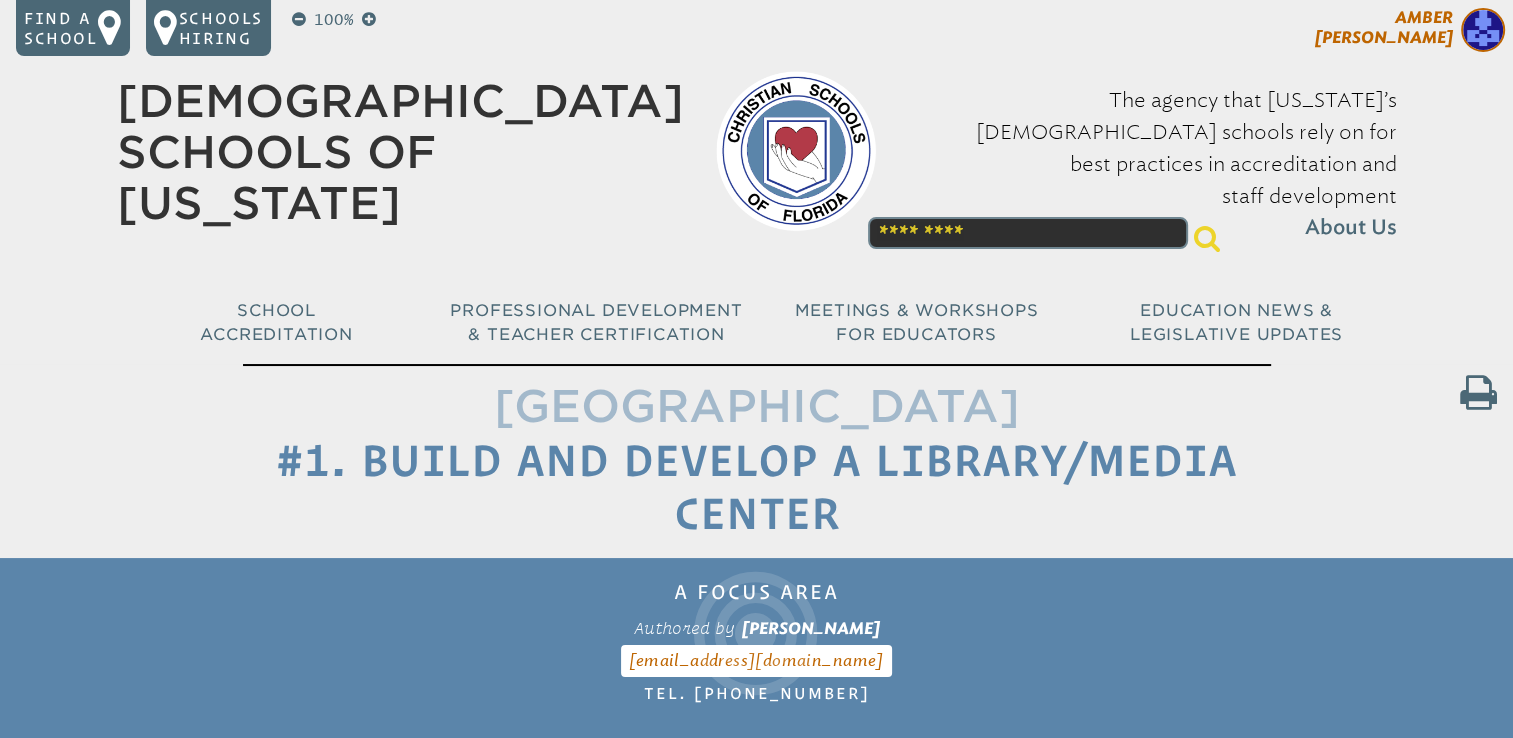 click at bounding box center [1483, 30] 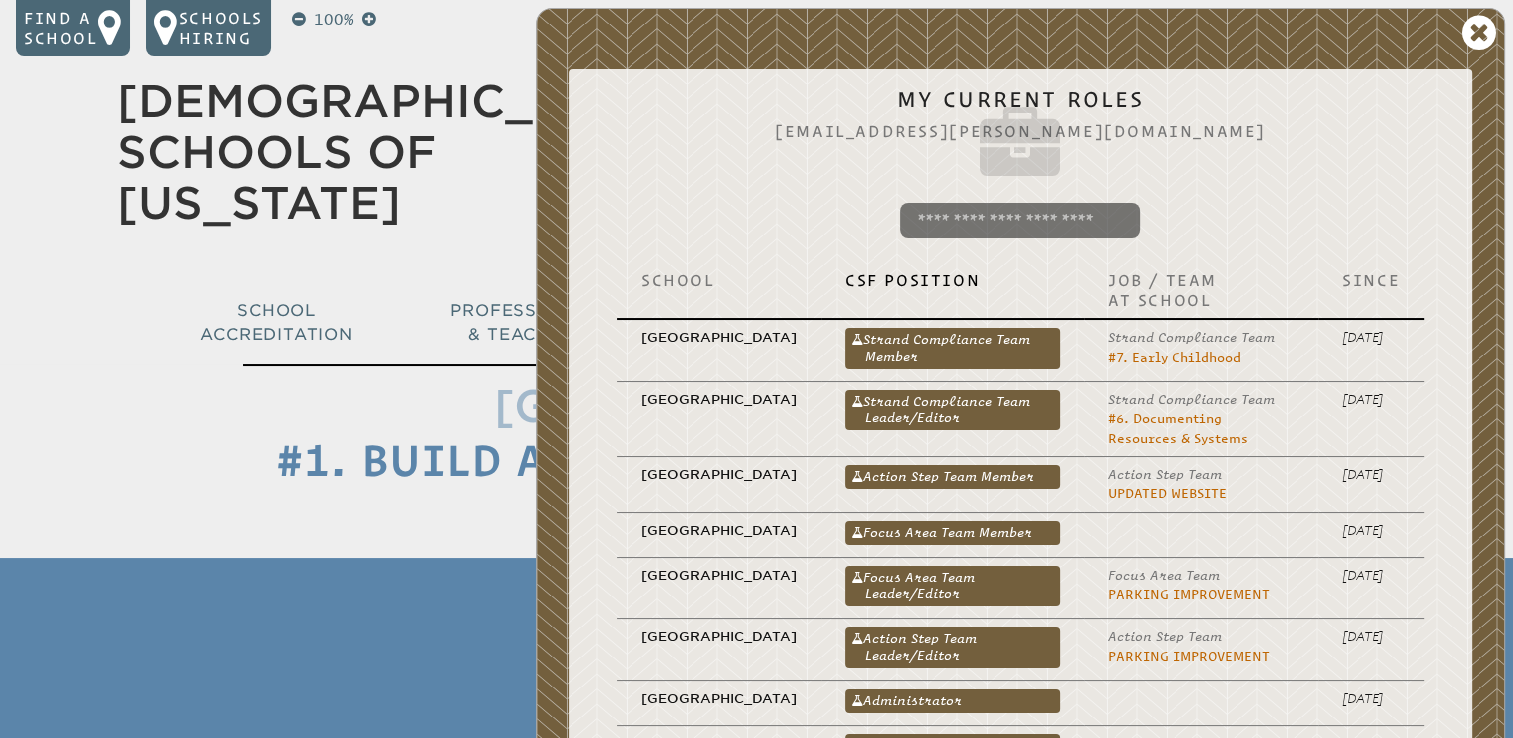 click on "100%
Find a school
Schools Hiring
[PERSON_NAME]
[PERSON_NAME]
My Current Roles
[EMAIL_ADDRESS][PERSON_NAME][DOMAIN_NAME]
School
CSF Position
Job / Team at School
Since
[GEOGRAPHIC_DATA]" at bounding box center (756, 189) 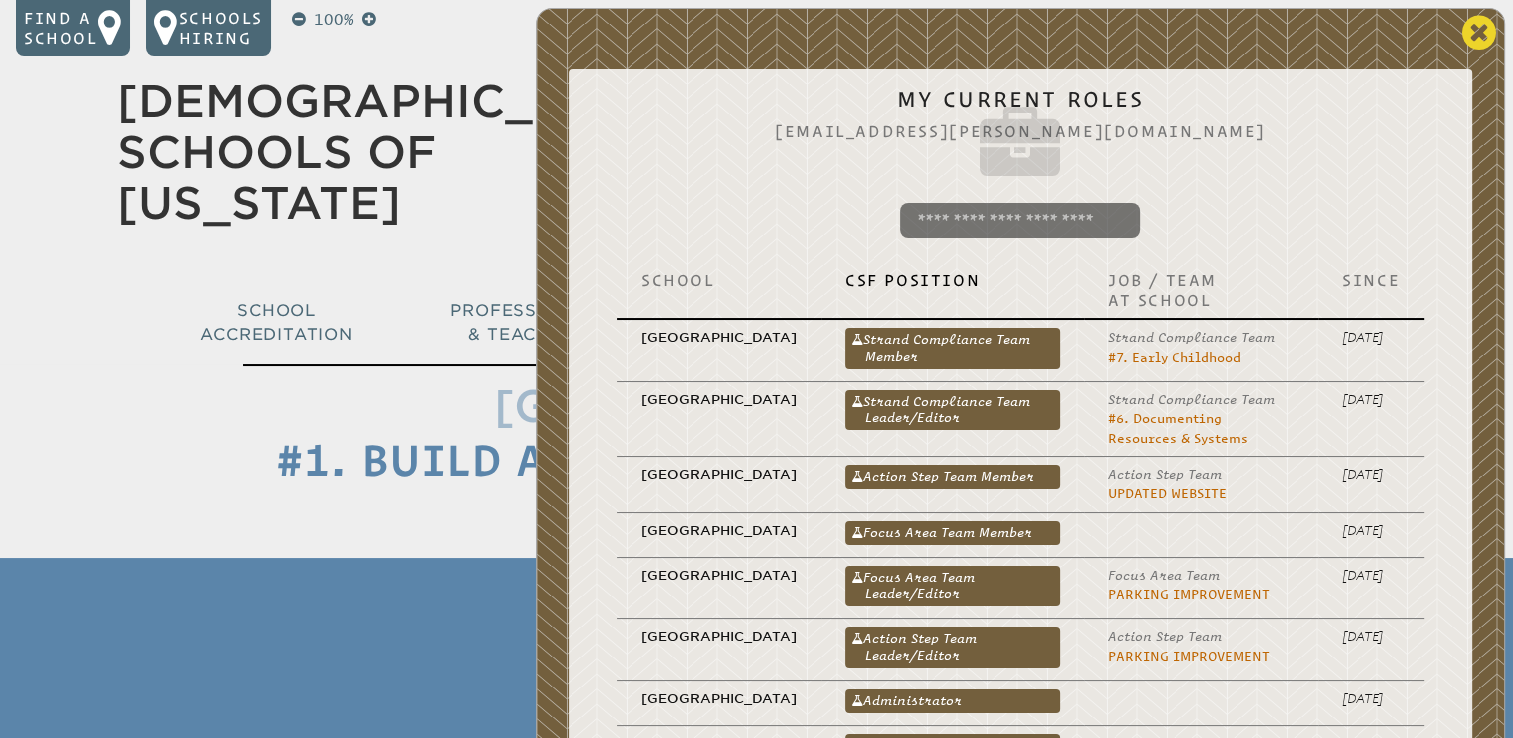click at bounding box center [1479, 33] 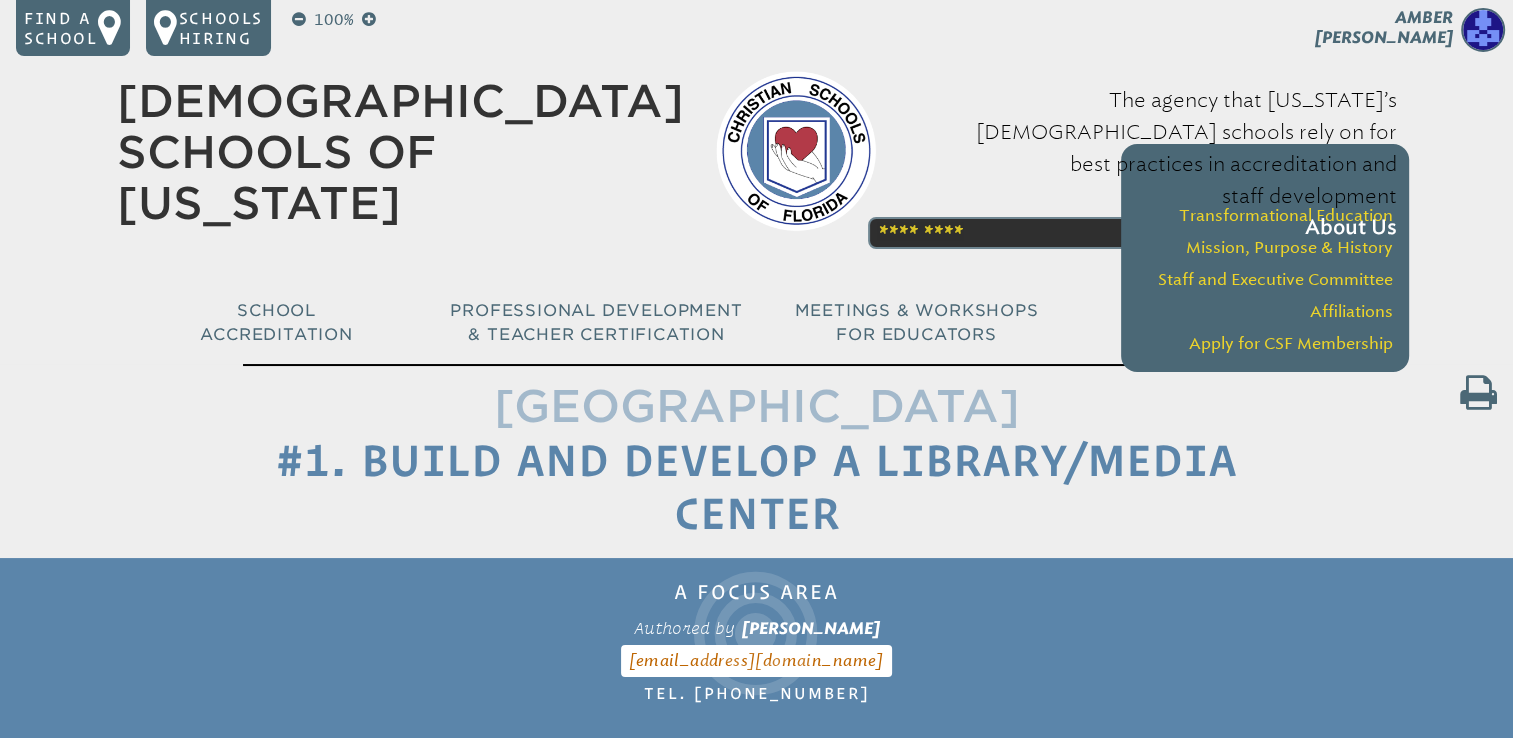 click on "The agency that Florida’s Christian schools rely on for best practices in accreditation and staff development
About Us" at bounding box center [1152, 164] 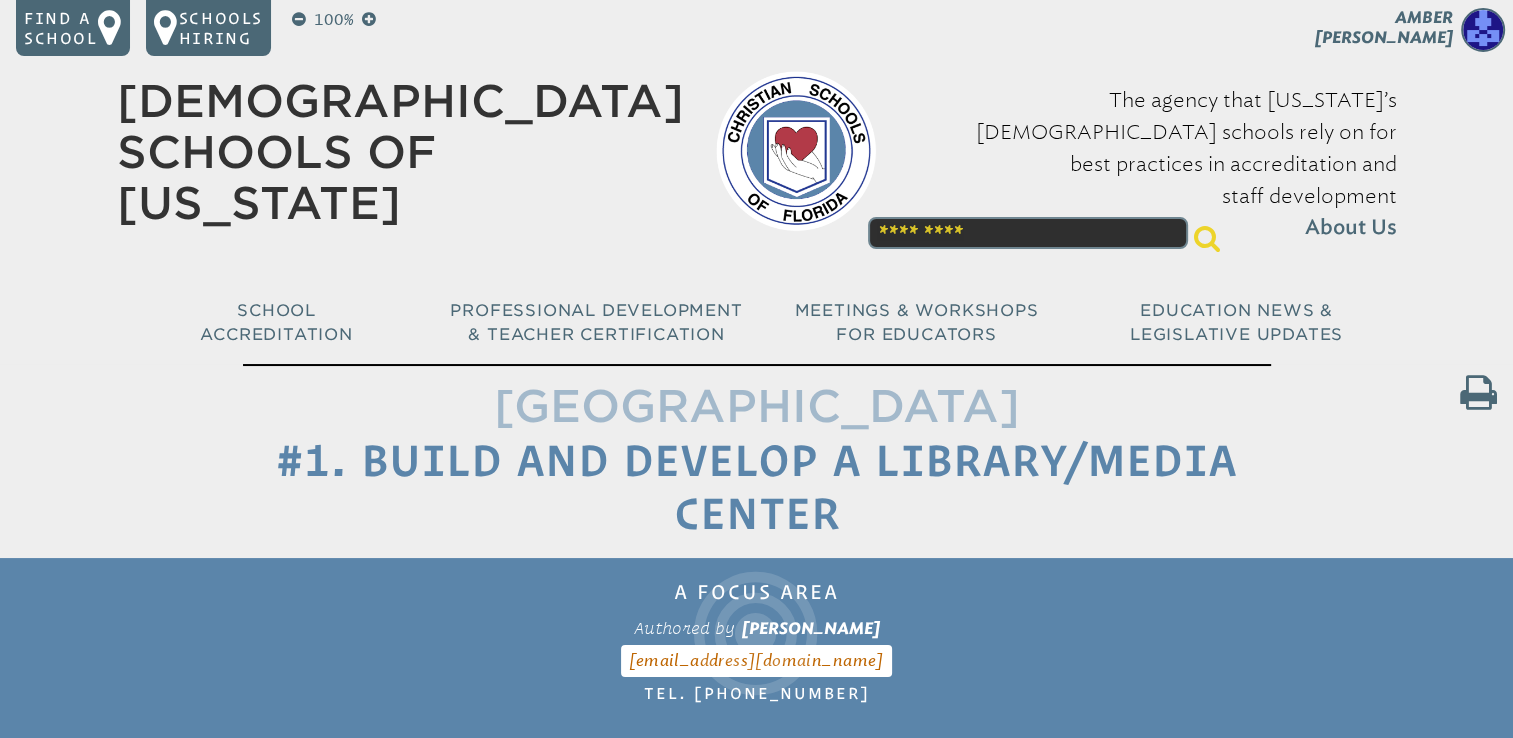 click at bounding box center [1028, 233] 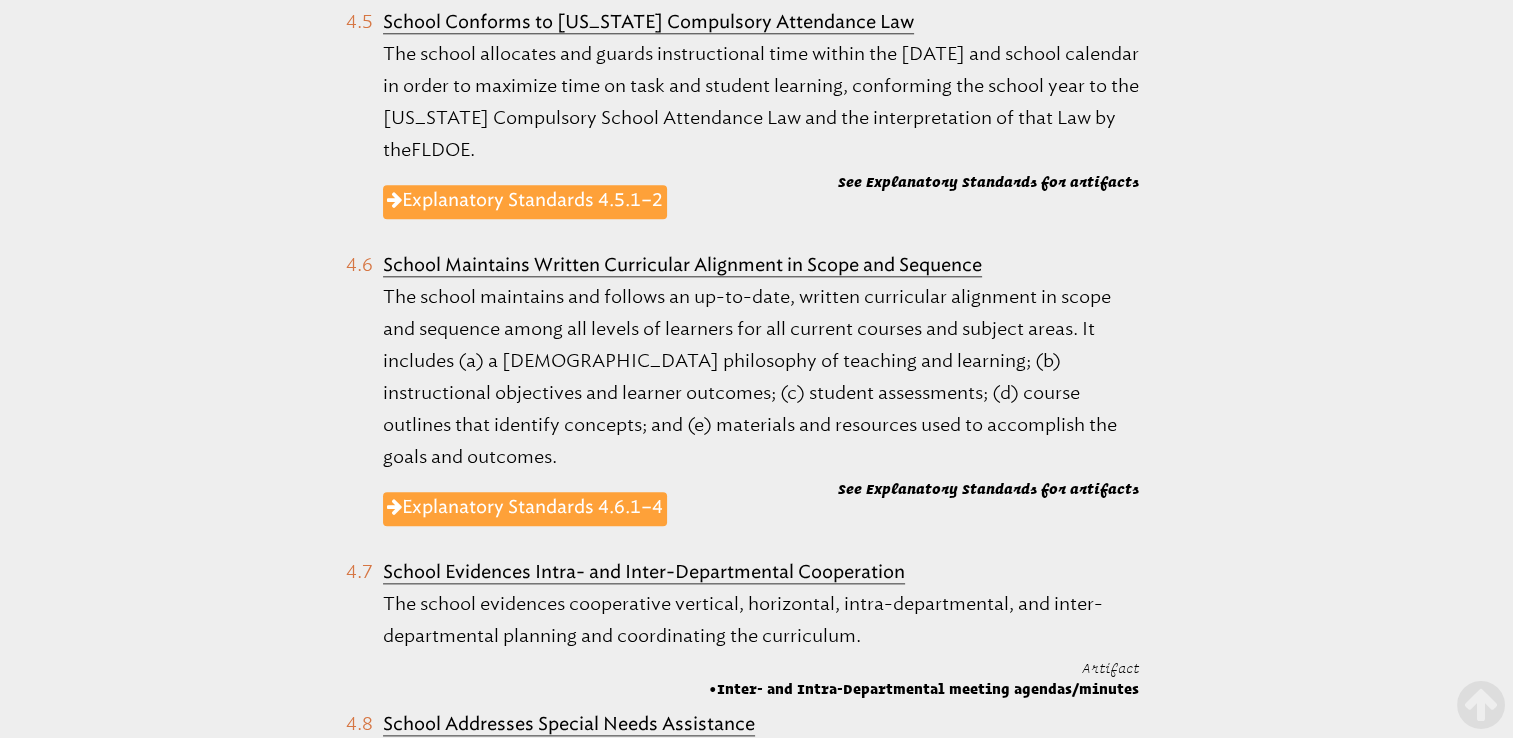 scroll, scrollTop: 2200, scrollLeft: 0, axis: vertical 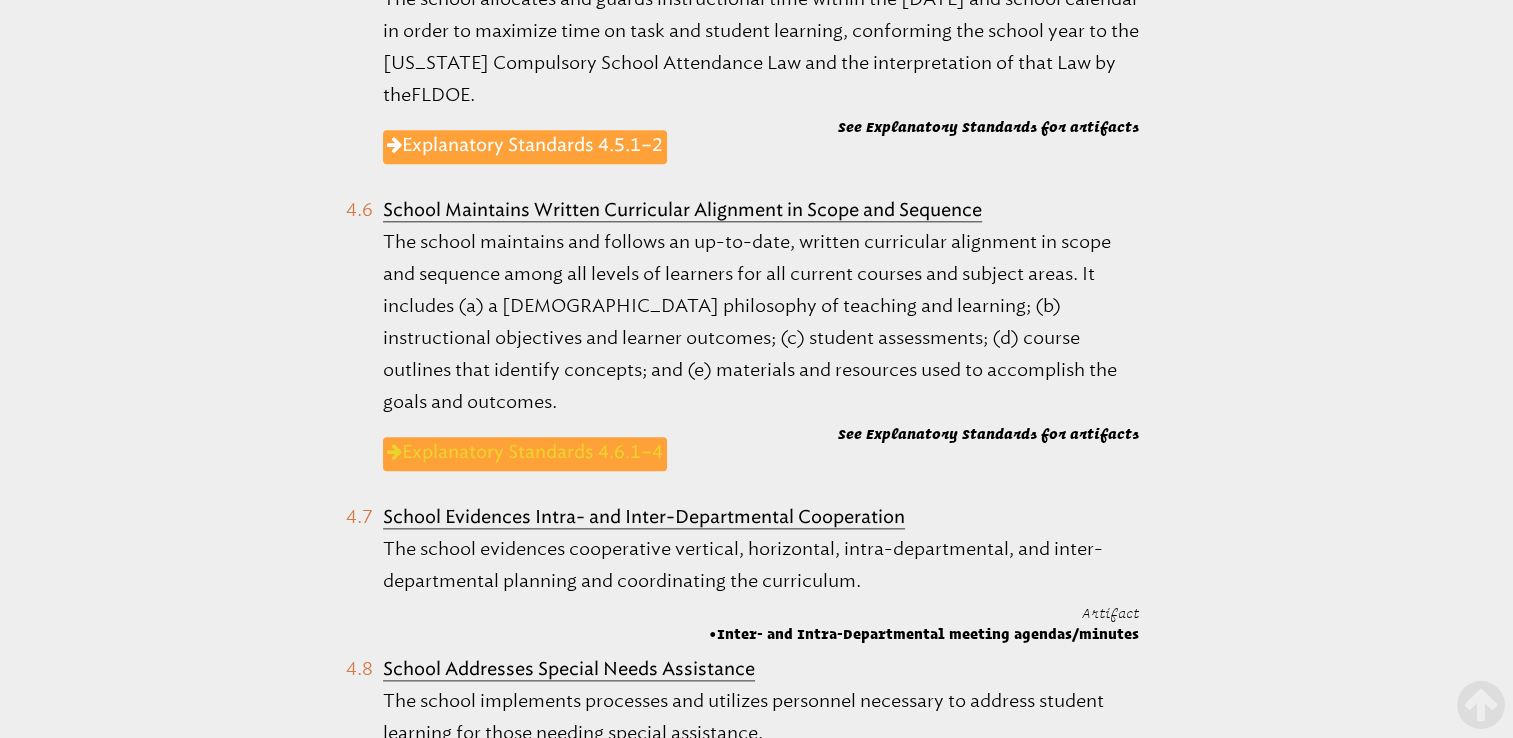 click on "Explanatory Standards				4.6.1–4" at bounding box center [525, 454] 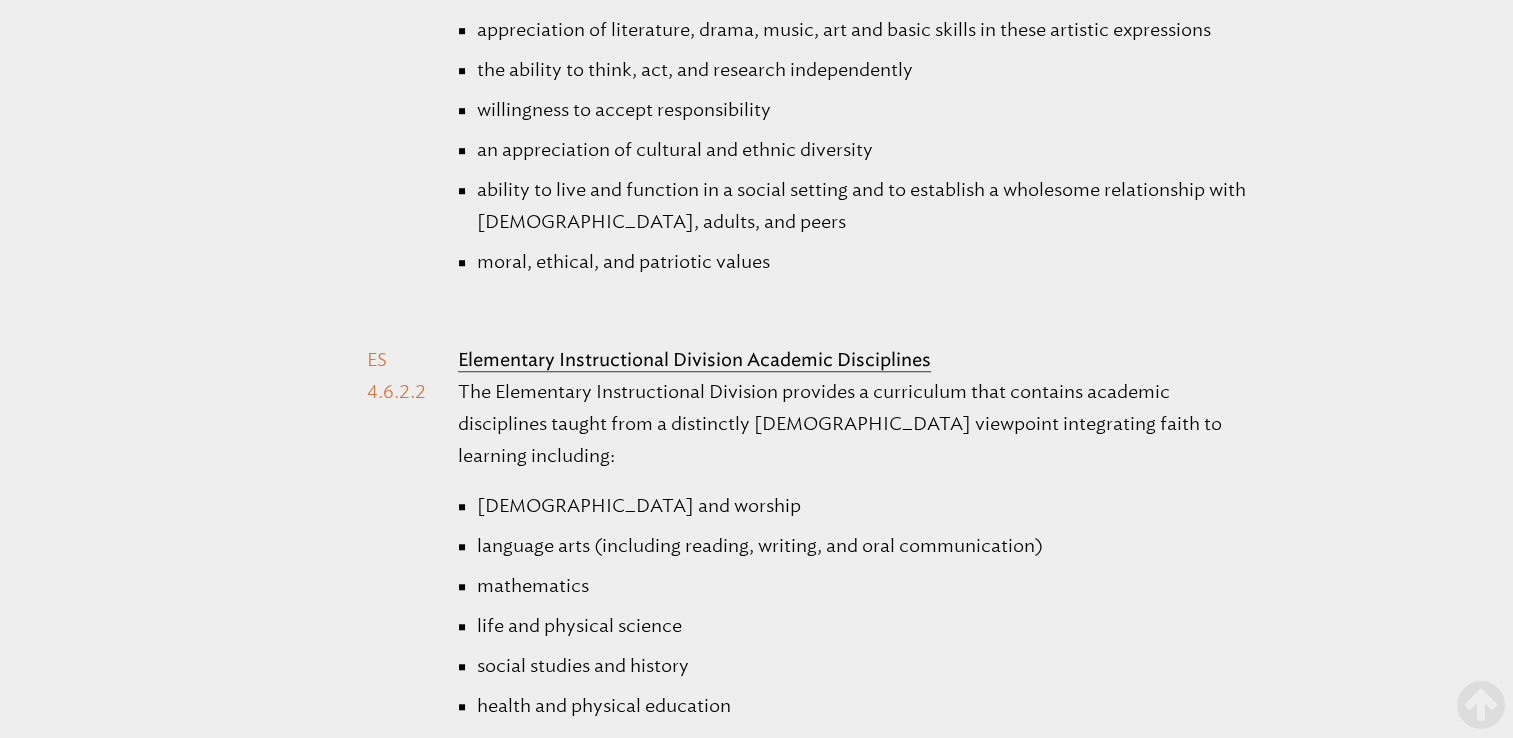 scroll, scrollTop: 1200, scrollLeft: 0, axis: vertical 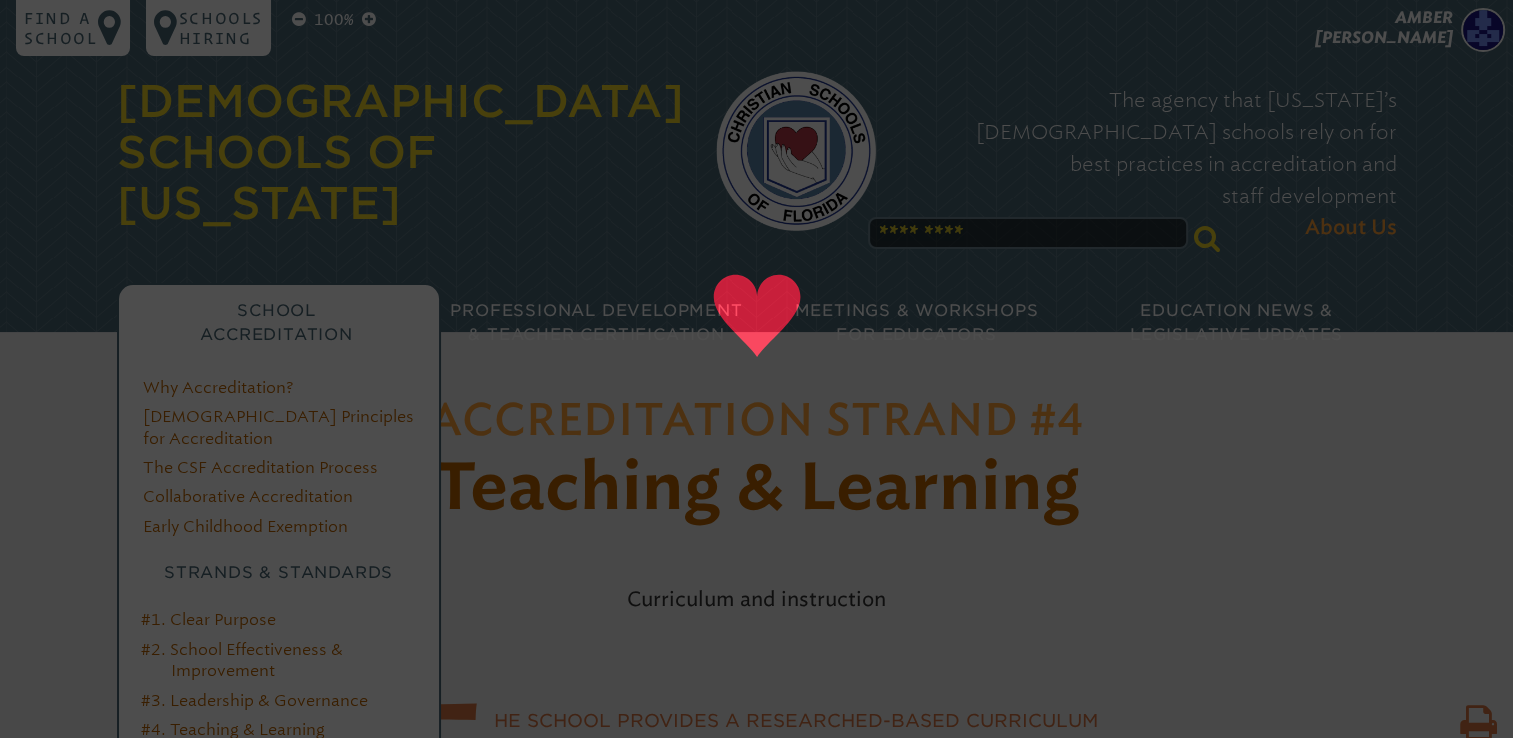 click on "School
Accreditation" at bounding box center (276, 322) 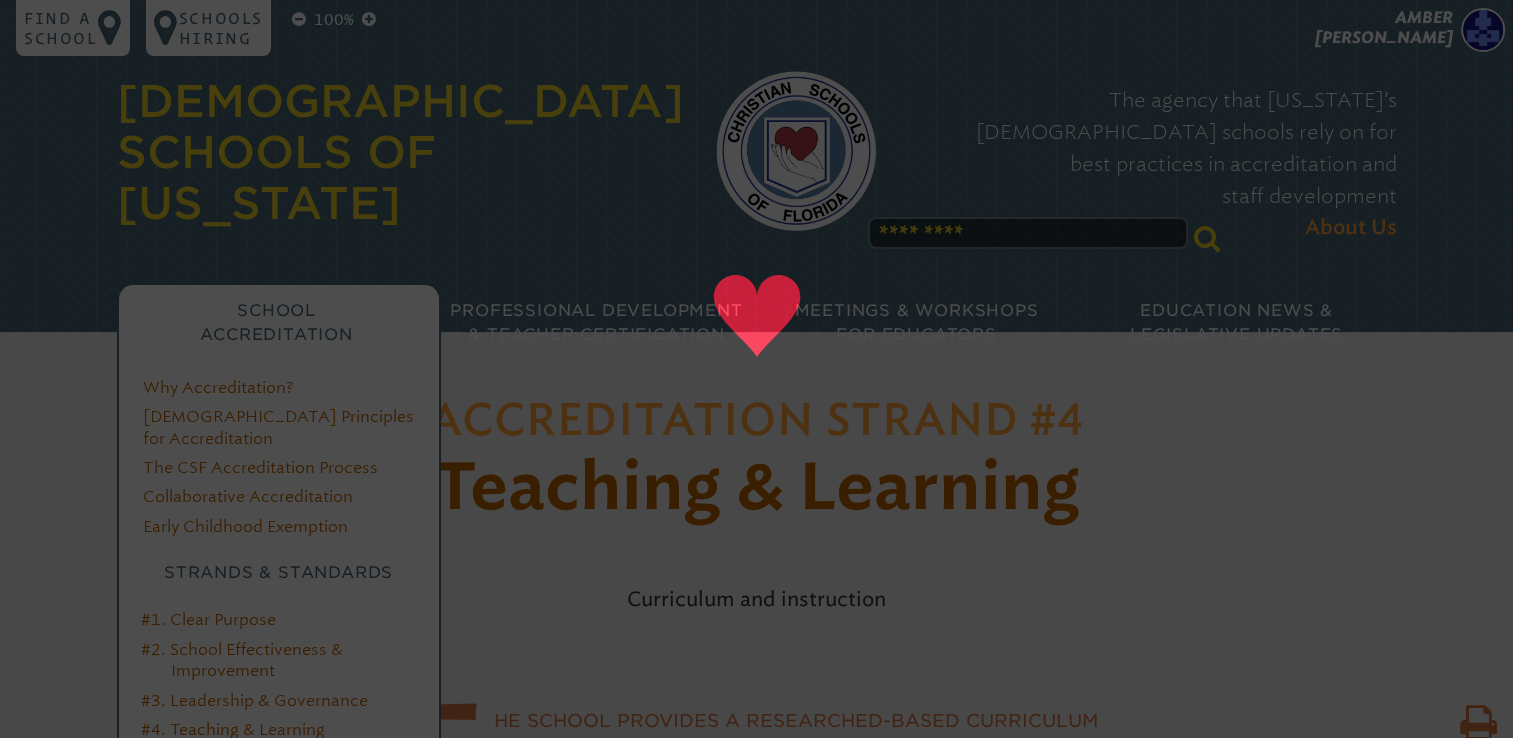 click on "#2. School Effectiveness & Improvement" at bounding box center (293, 660) 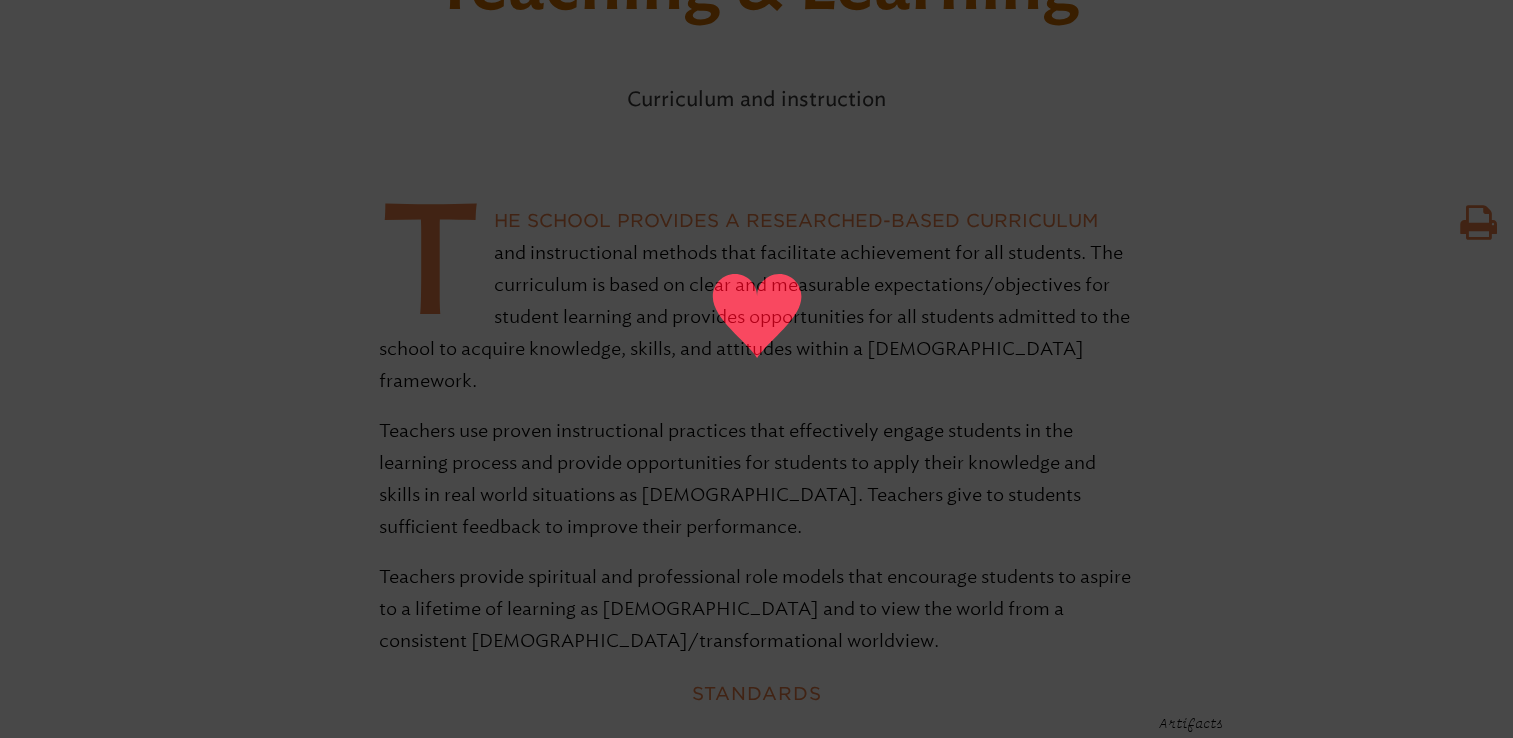 scroll, scrollTop: 0, scrollLeft: 0, axis: both 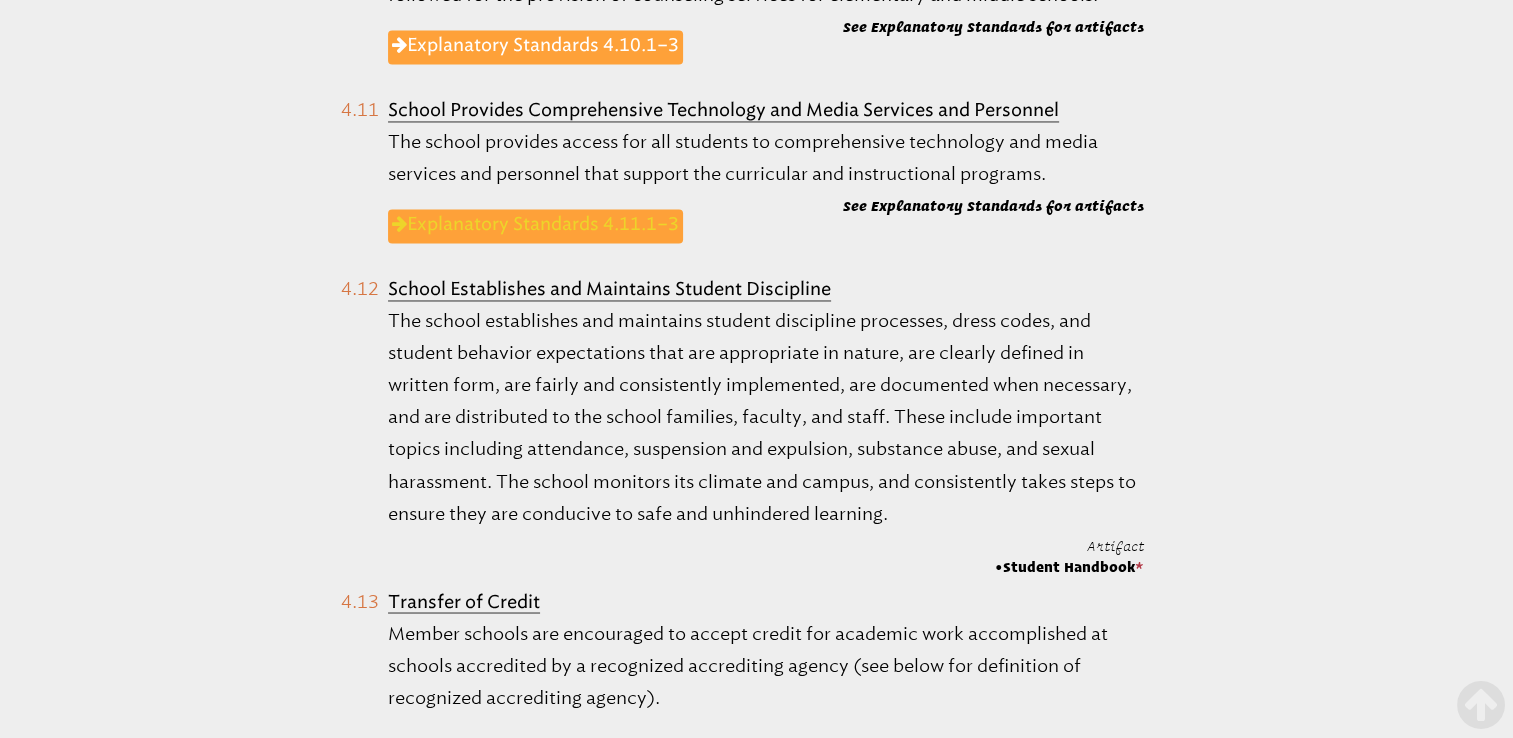 click on "Explanatory Standards				4.11.1–3" at bounding box center (535, 226) 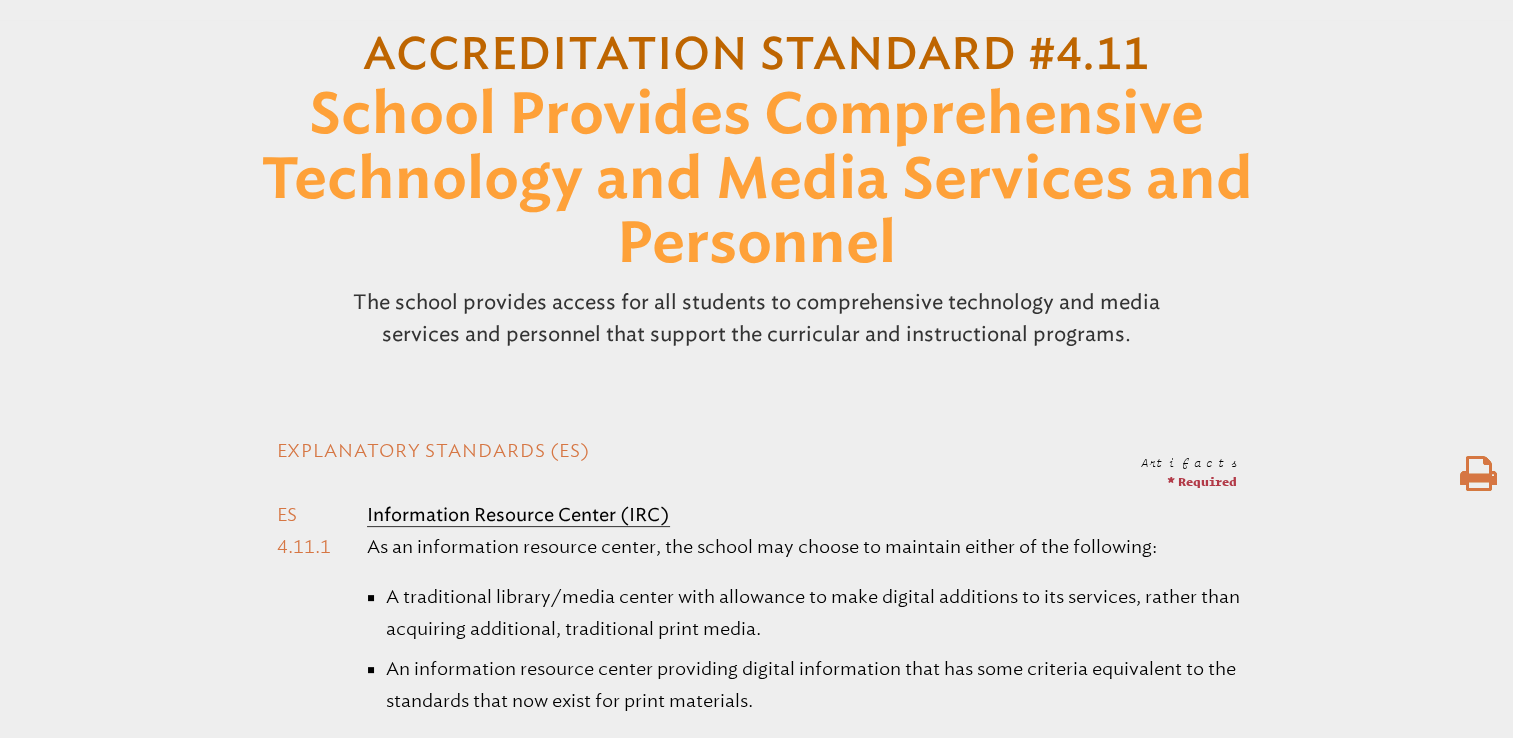 scroll, scrollTop: 800, scrollLeft: 0, axis: vertical 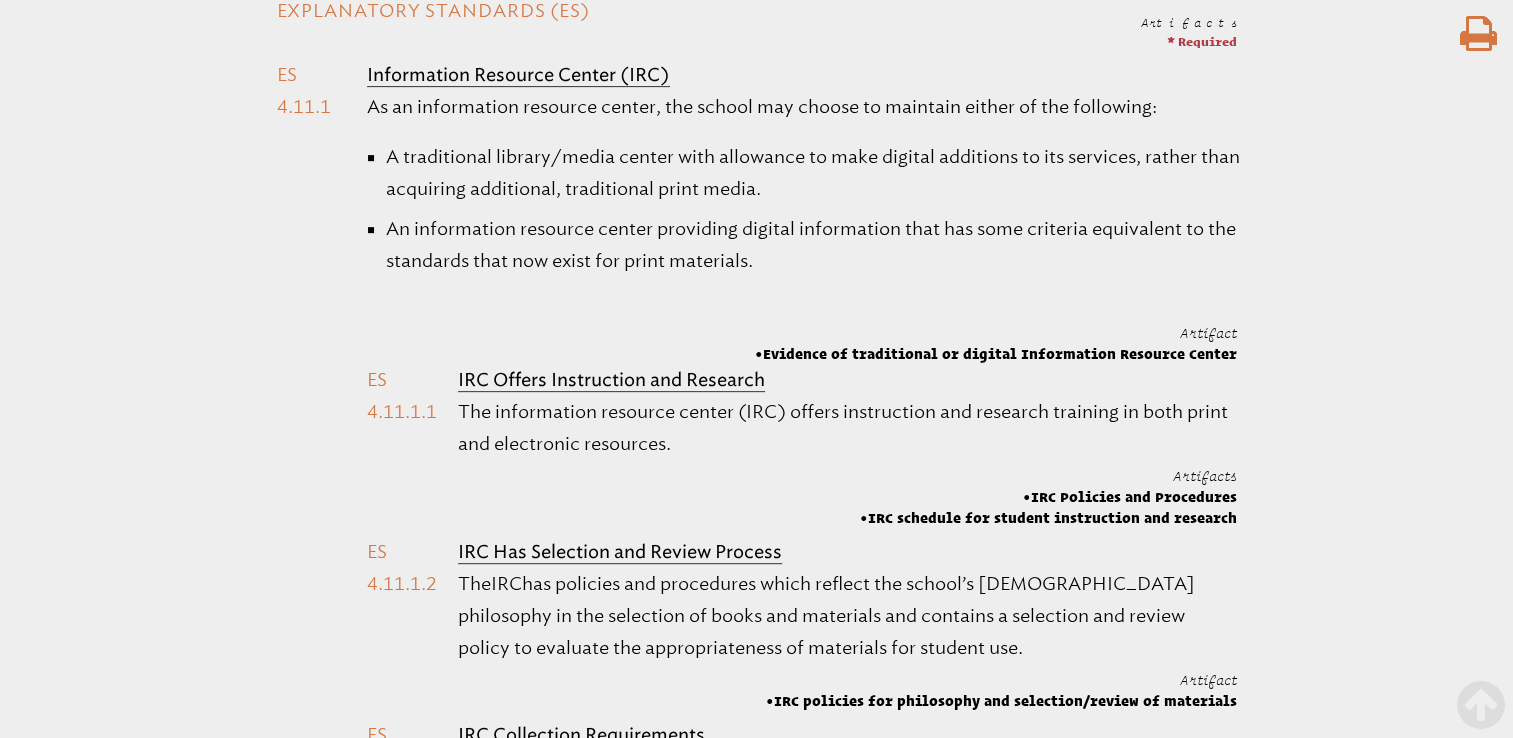 click at bounding box center [1478, 34] 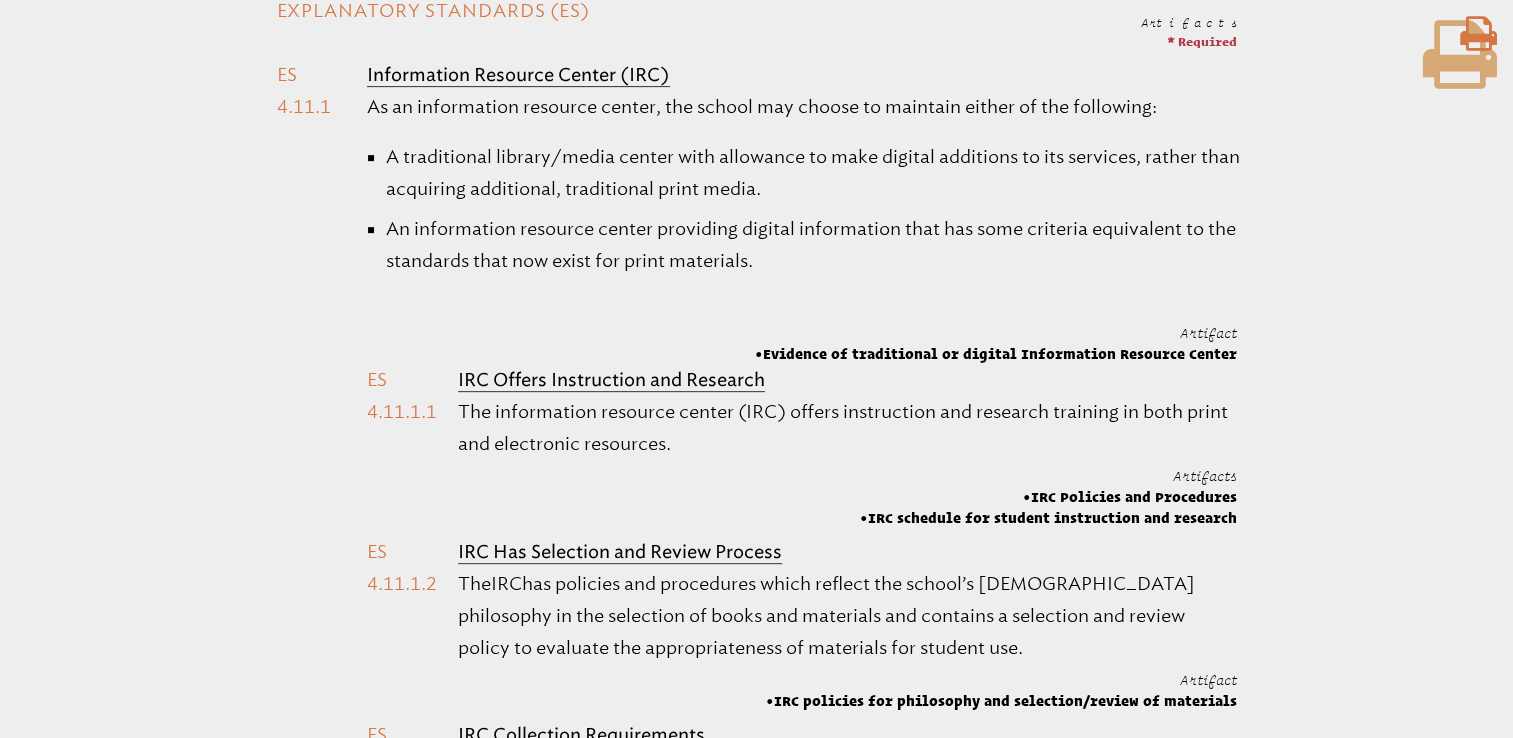 click at bounding box center [1028, -567] 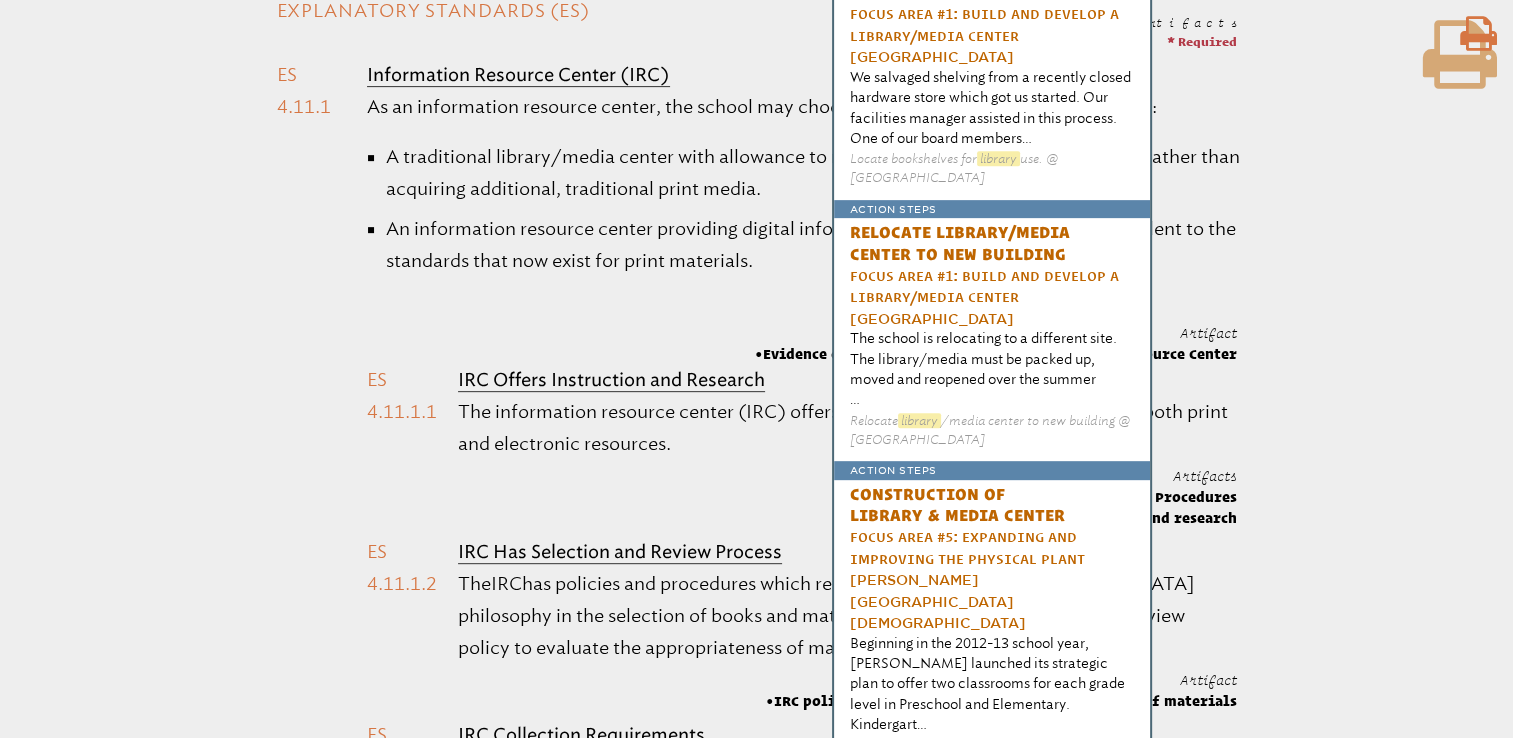 type on "*******" 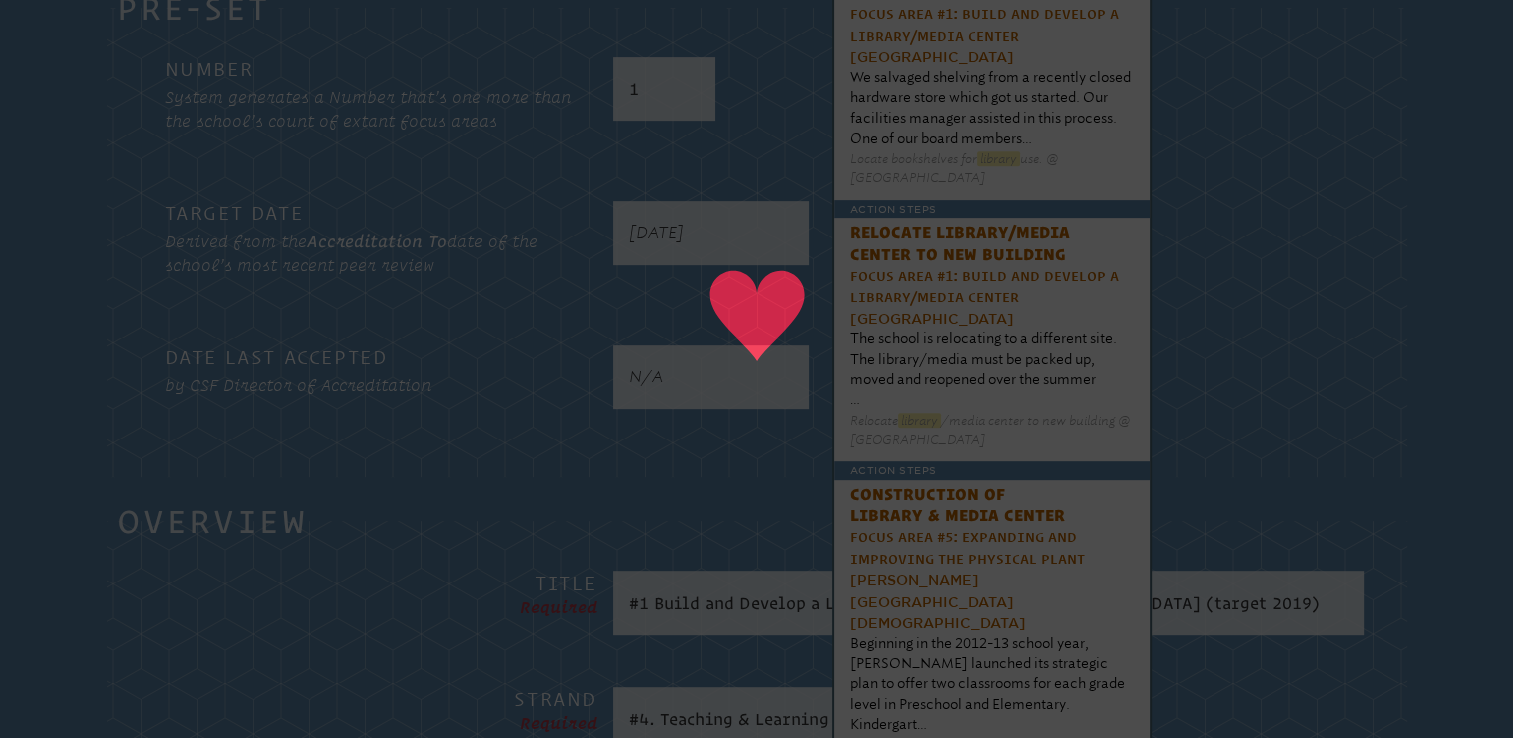 scroll, scrollTop: 0, scrollLeft: 0, axis: both 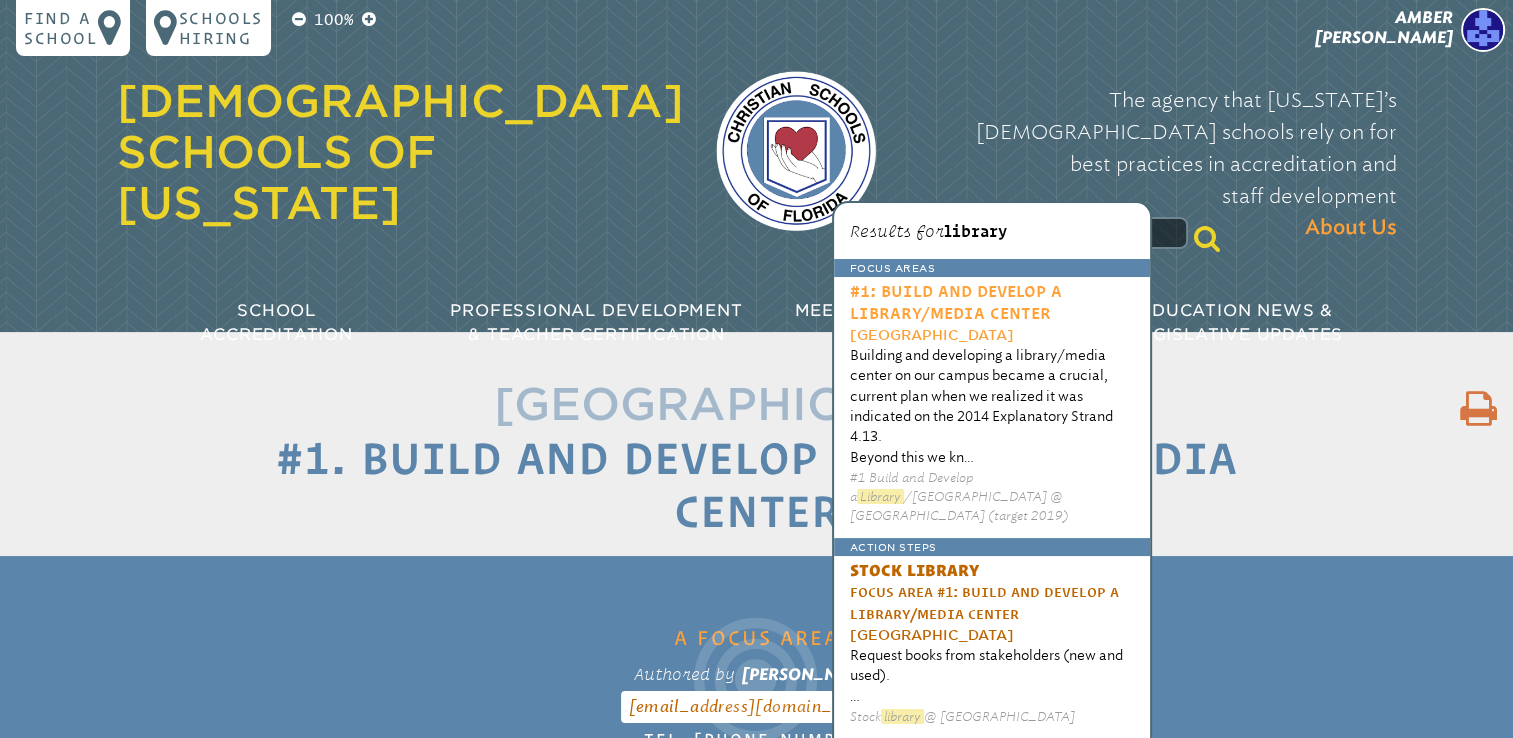 click on "#1: Build and Develop a Library/Media Center" at bounding box center (956, 301) 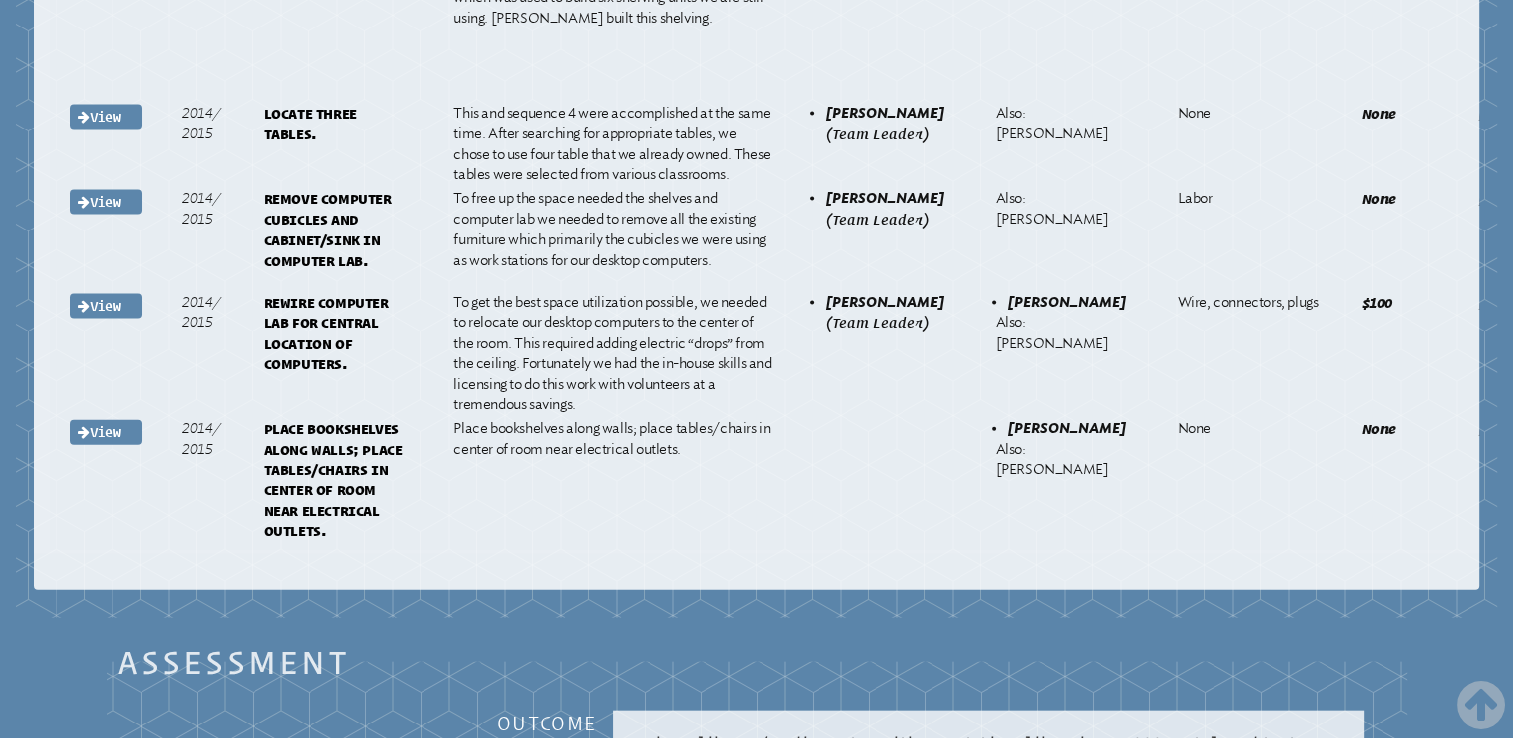 scroll, scrollTop: 4325, scrollLeft: 0, axis: vertical 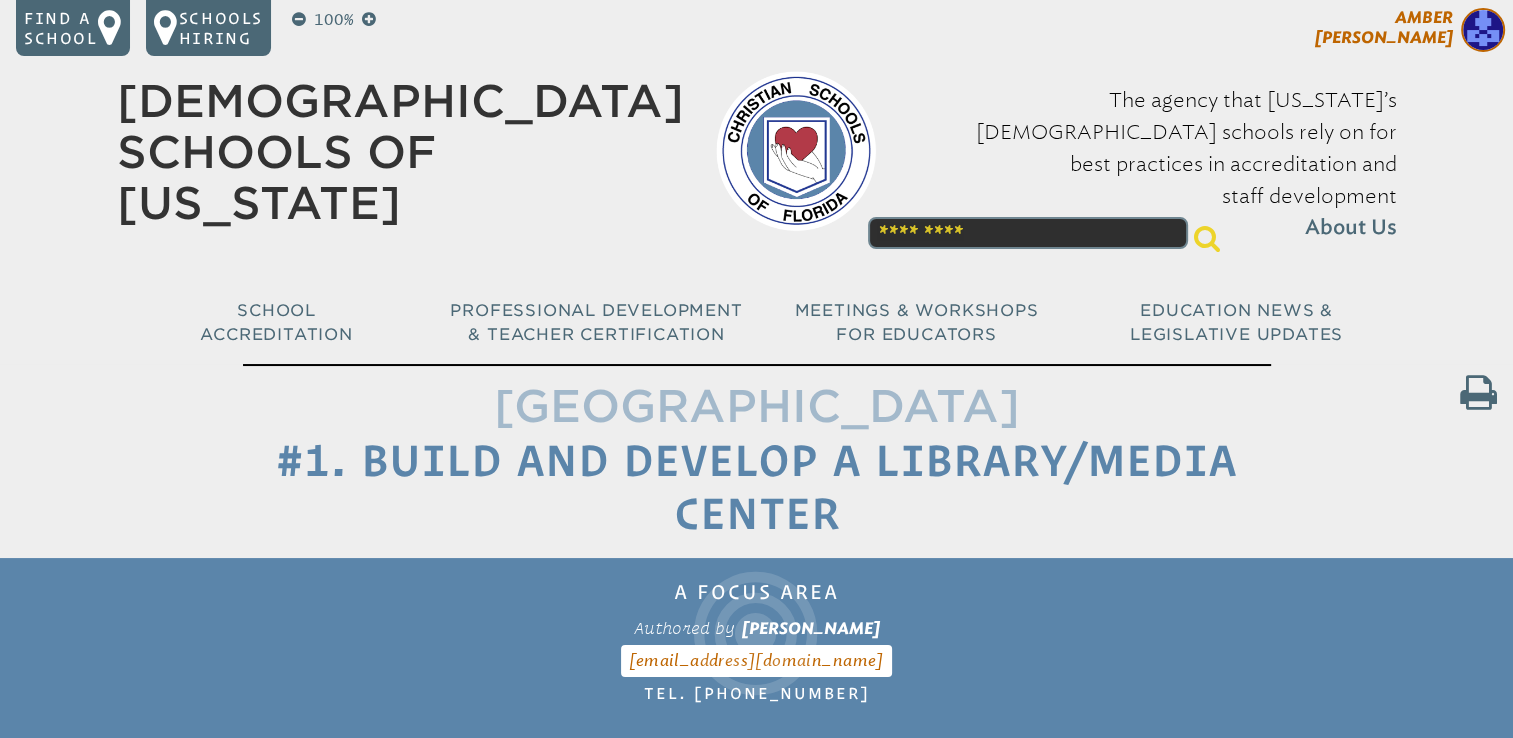 click at bounding box center (1483, 30) 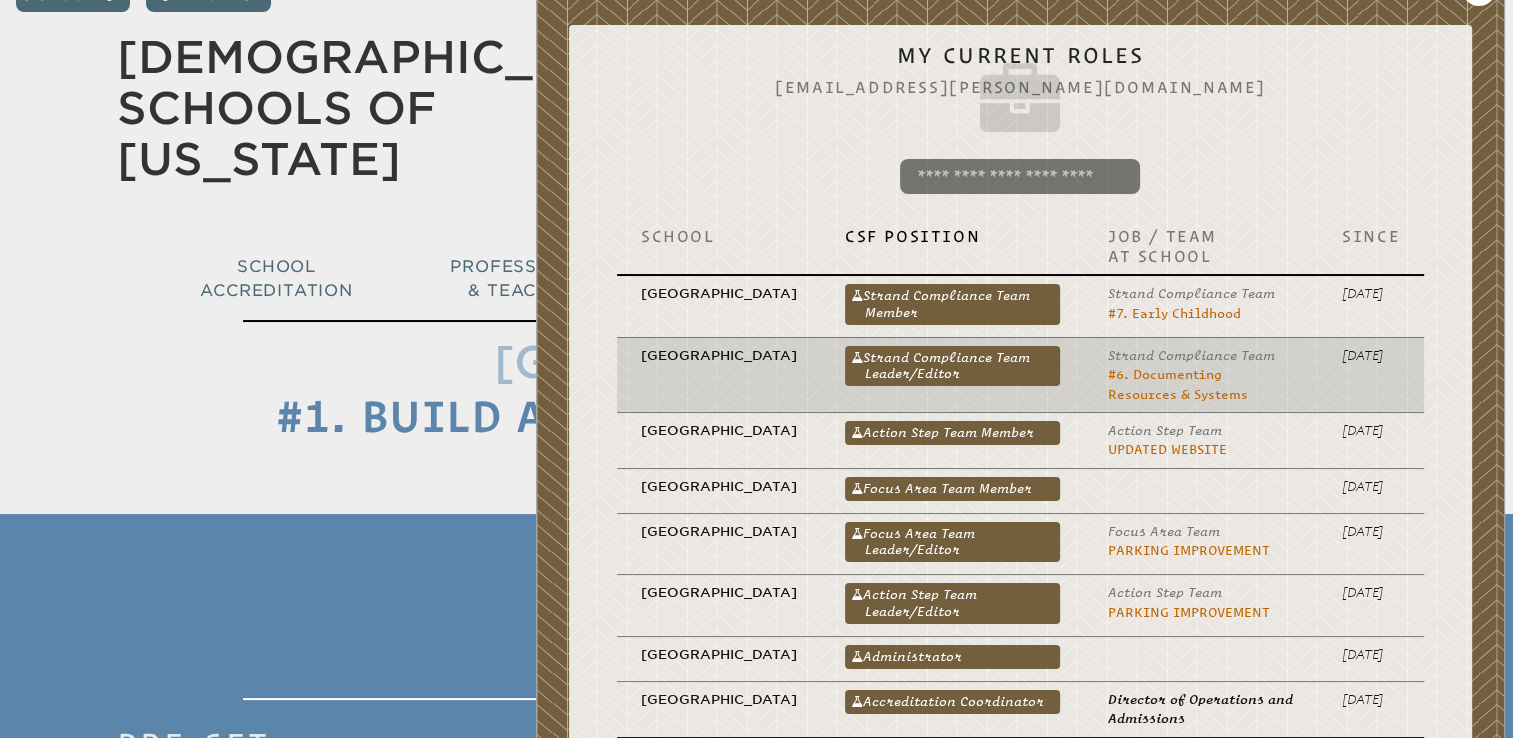 scroll, scrollTop: 0, scrollLeft: 0, axis: both 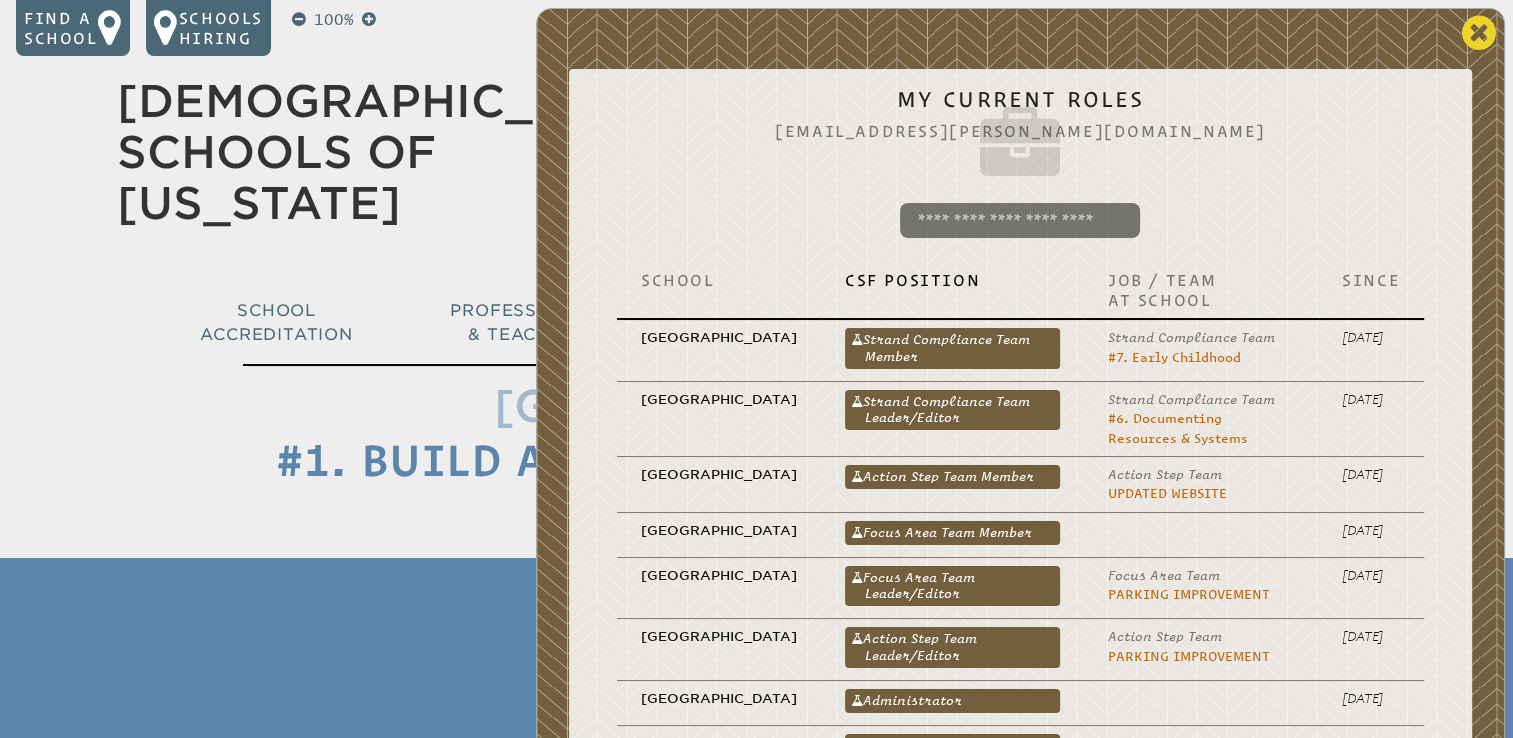 click at bounding box center [1479, 33] 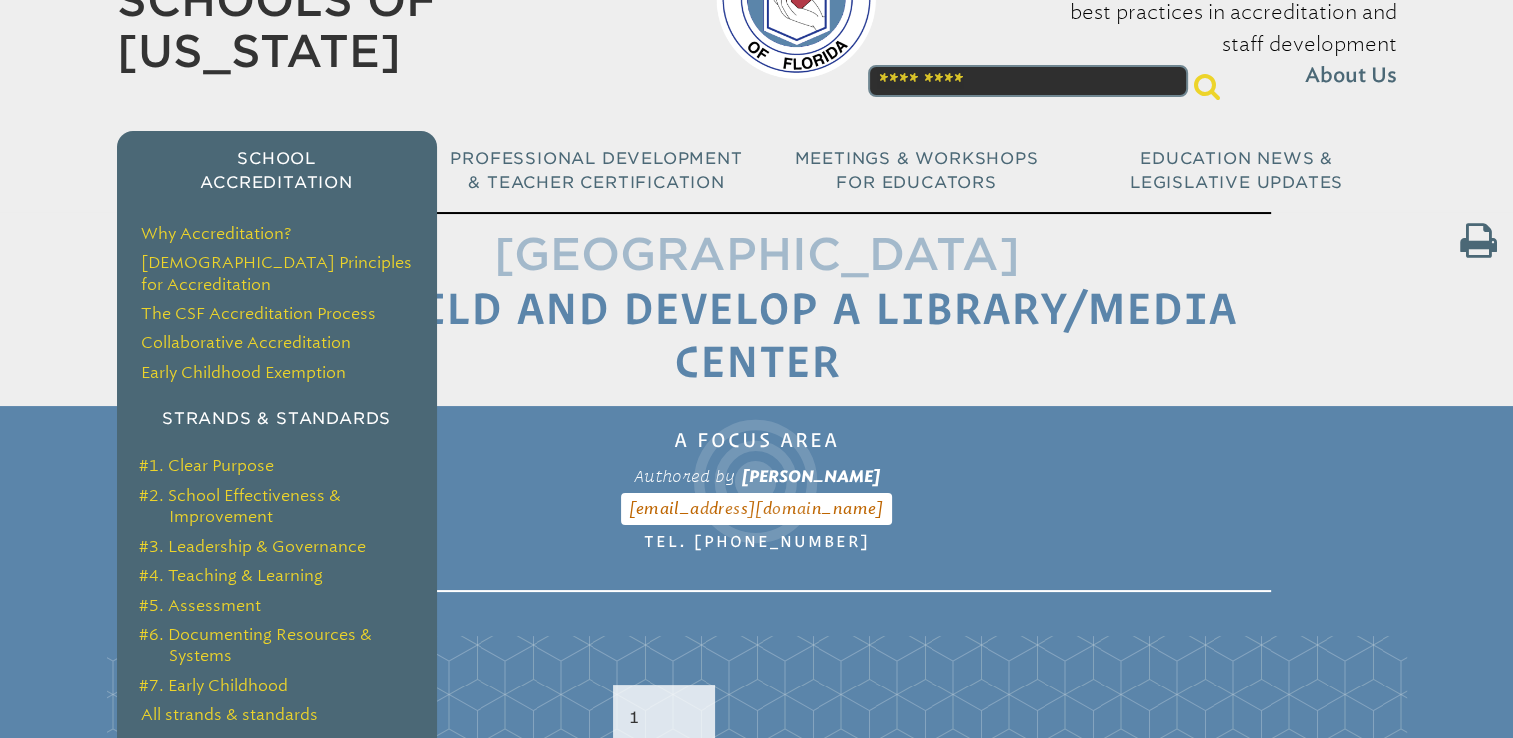 scroll, scrollTop: 200, scrollLeft: 0, axis: vertical 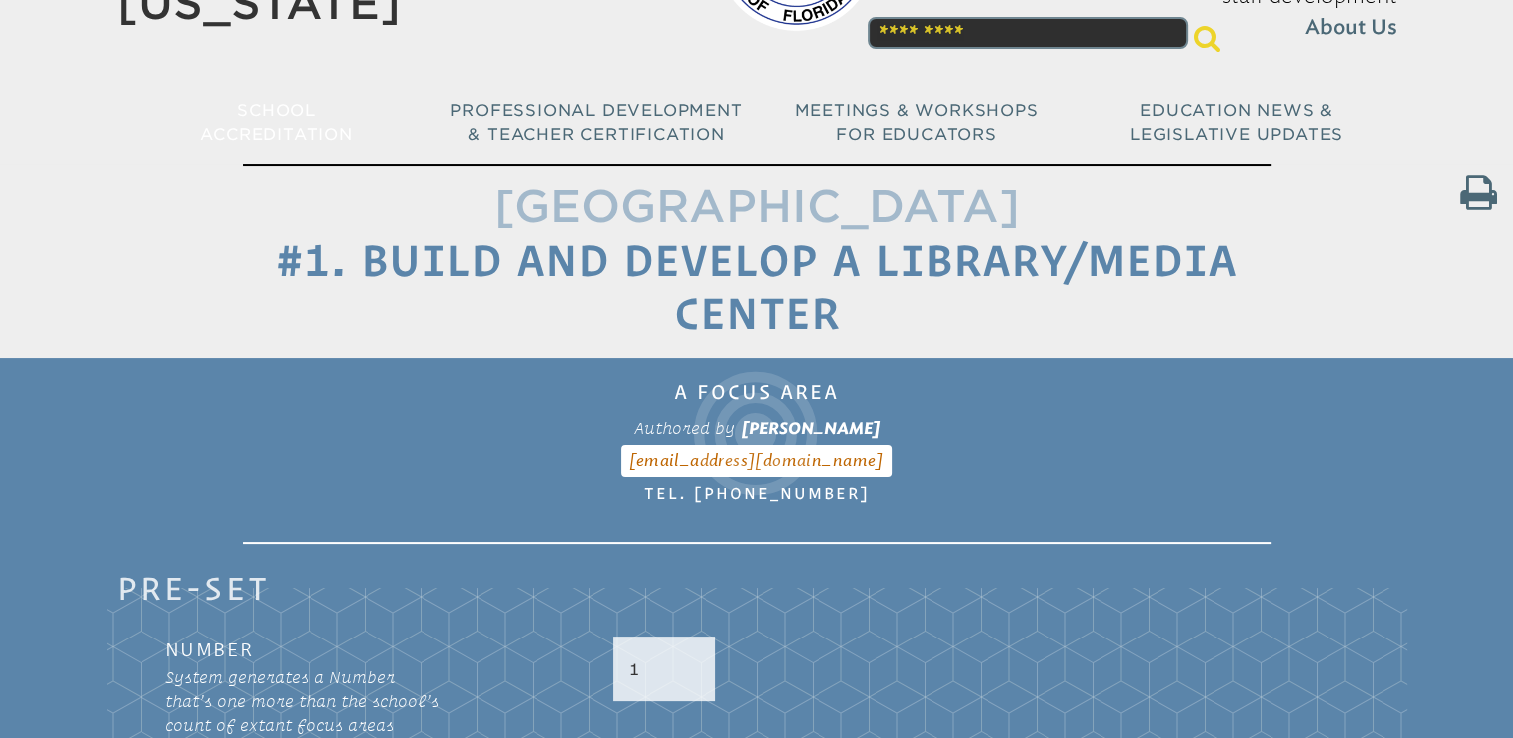 click on "#2. School Effectiveness & Improvement" at bounding box center [282, 451] 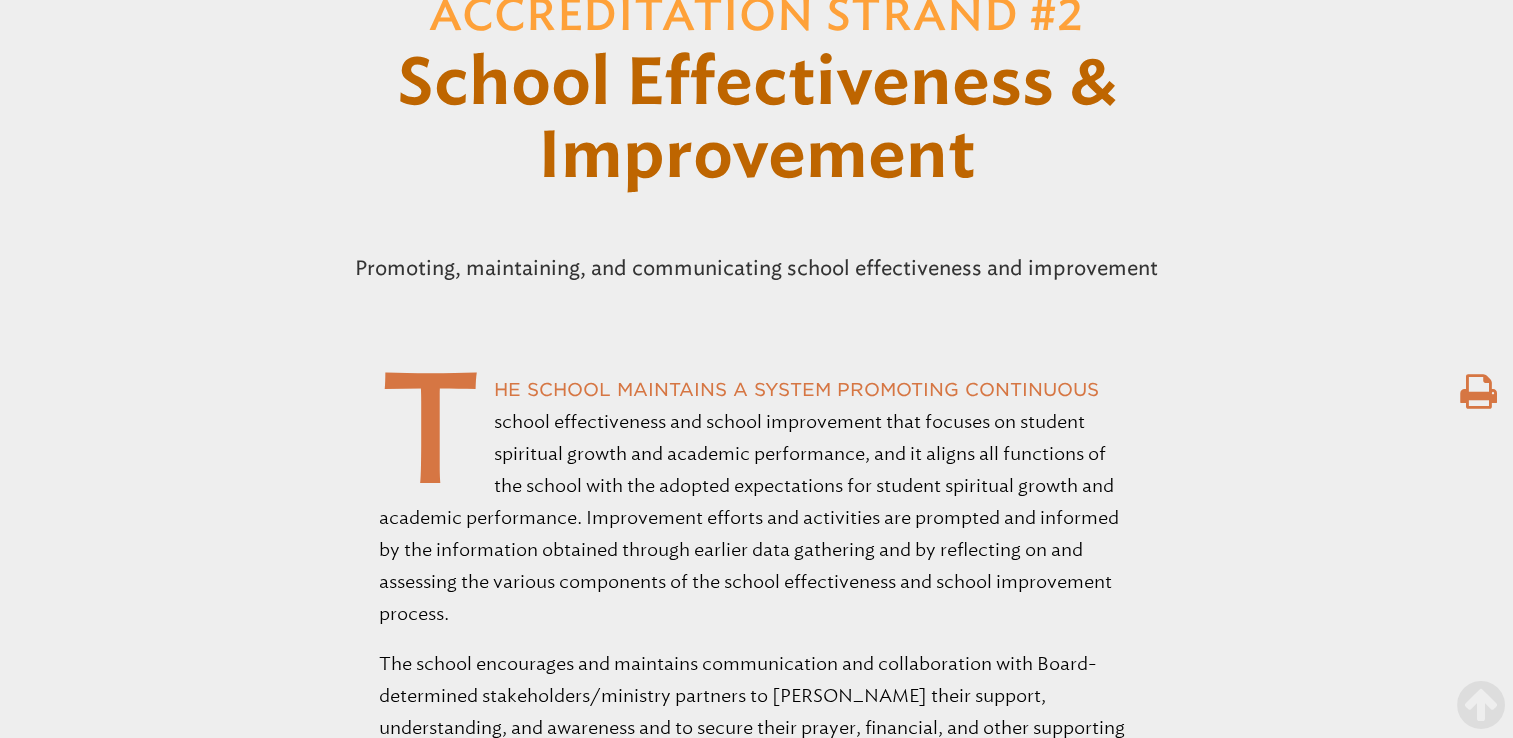 scroll, scrollTop: 100, scrollLeft: 0, axis: vertical 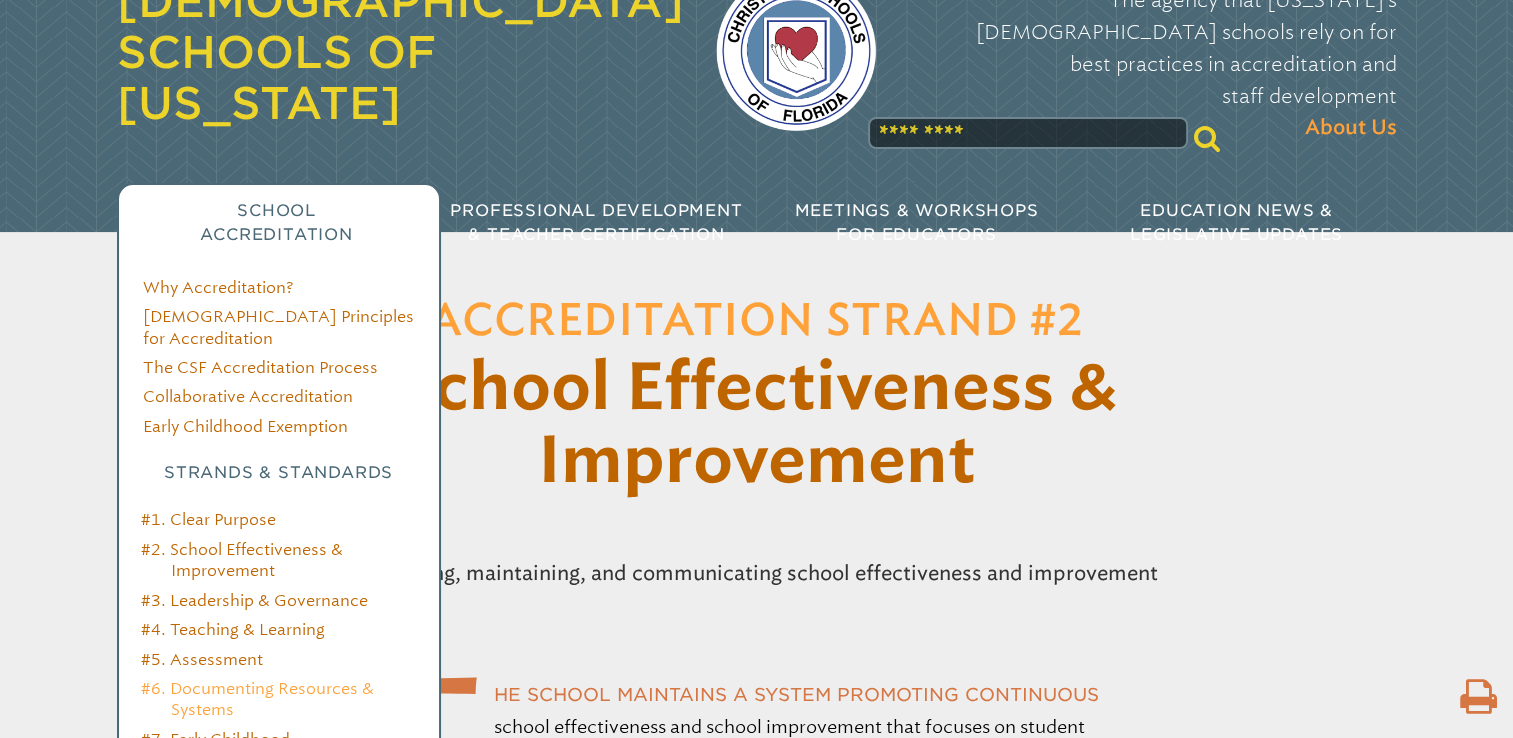 click on "#6. Documenting Resources & Systems" at bounding box center [257, 699] 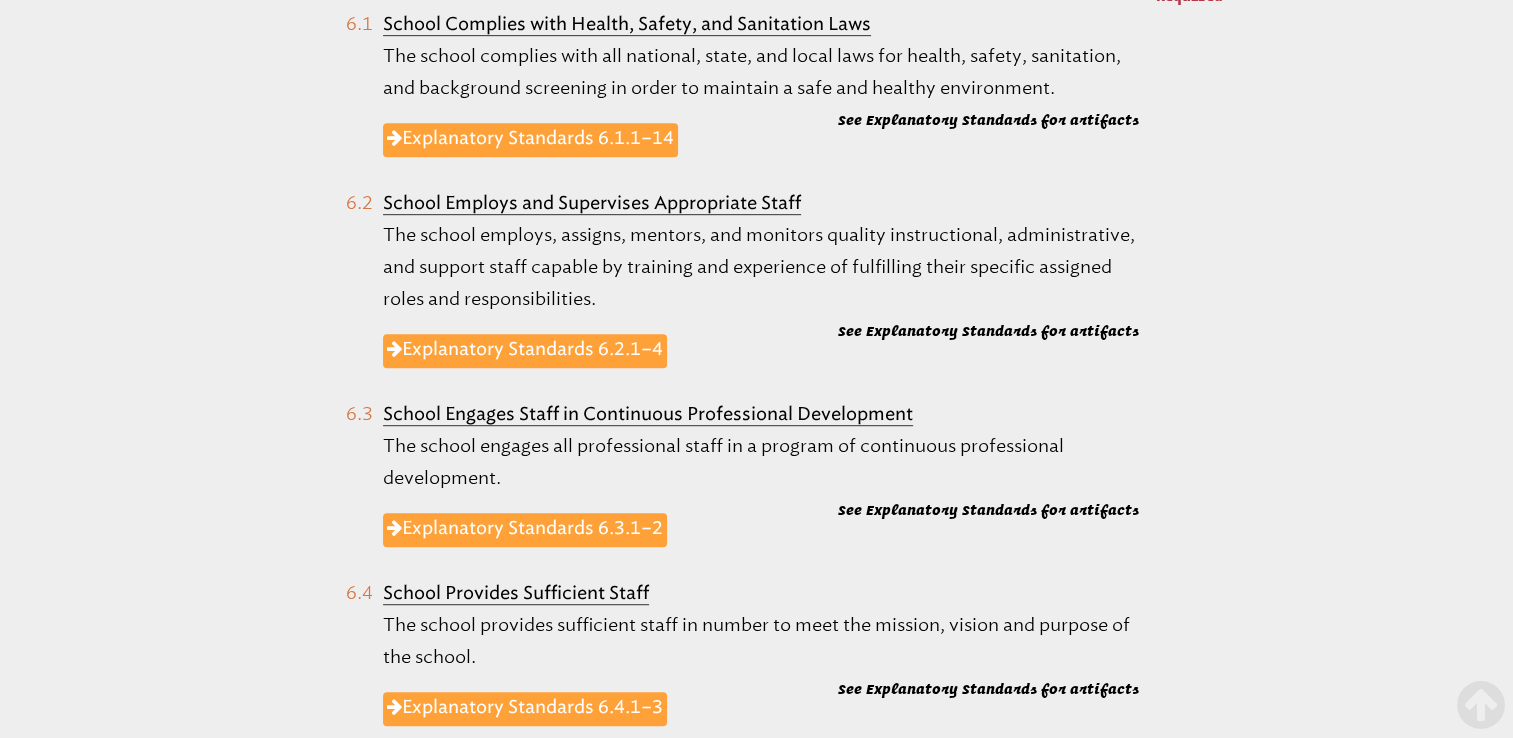 scroll, scrollTop: 800, scrollLeft: 0, axis: vertical 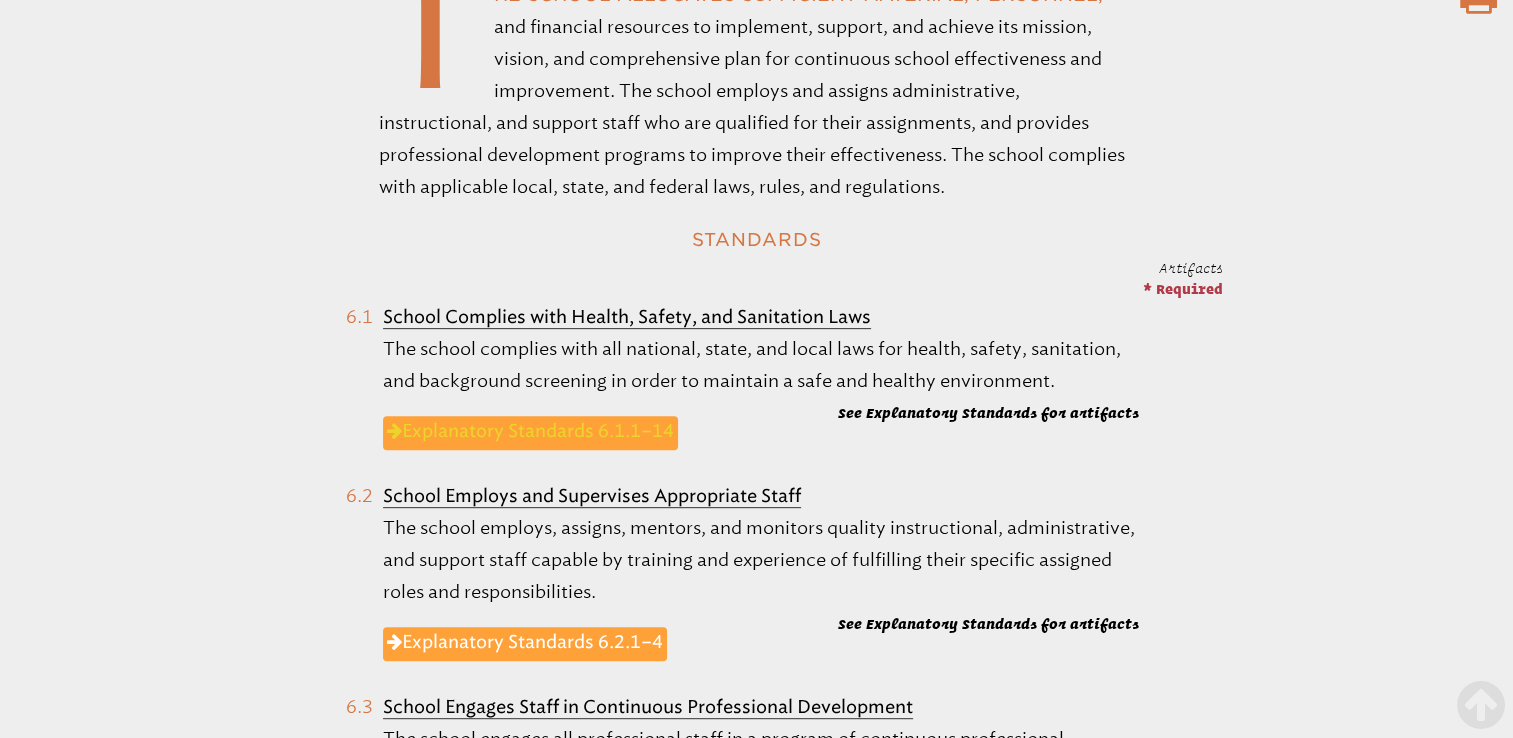 click on "Explanatory Standards				6.1.1–14" at bounding box center [530, 433] 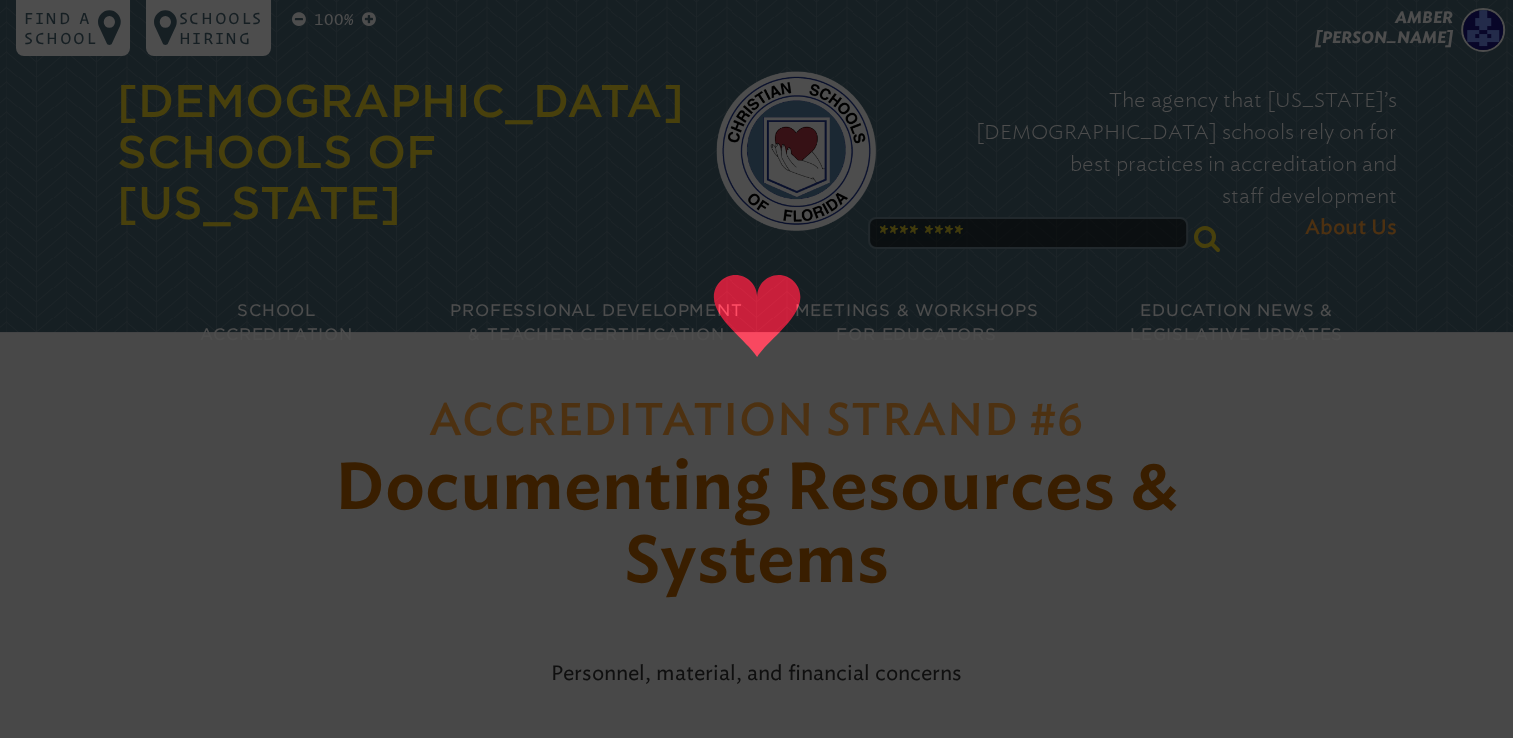 scroll, scrollTop: 0, scrollLeft: 0, axis: both 